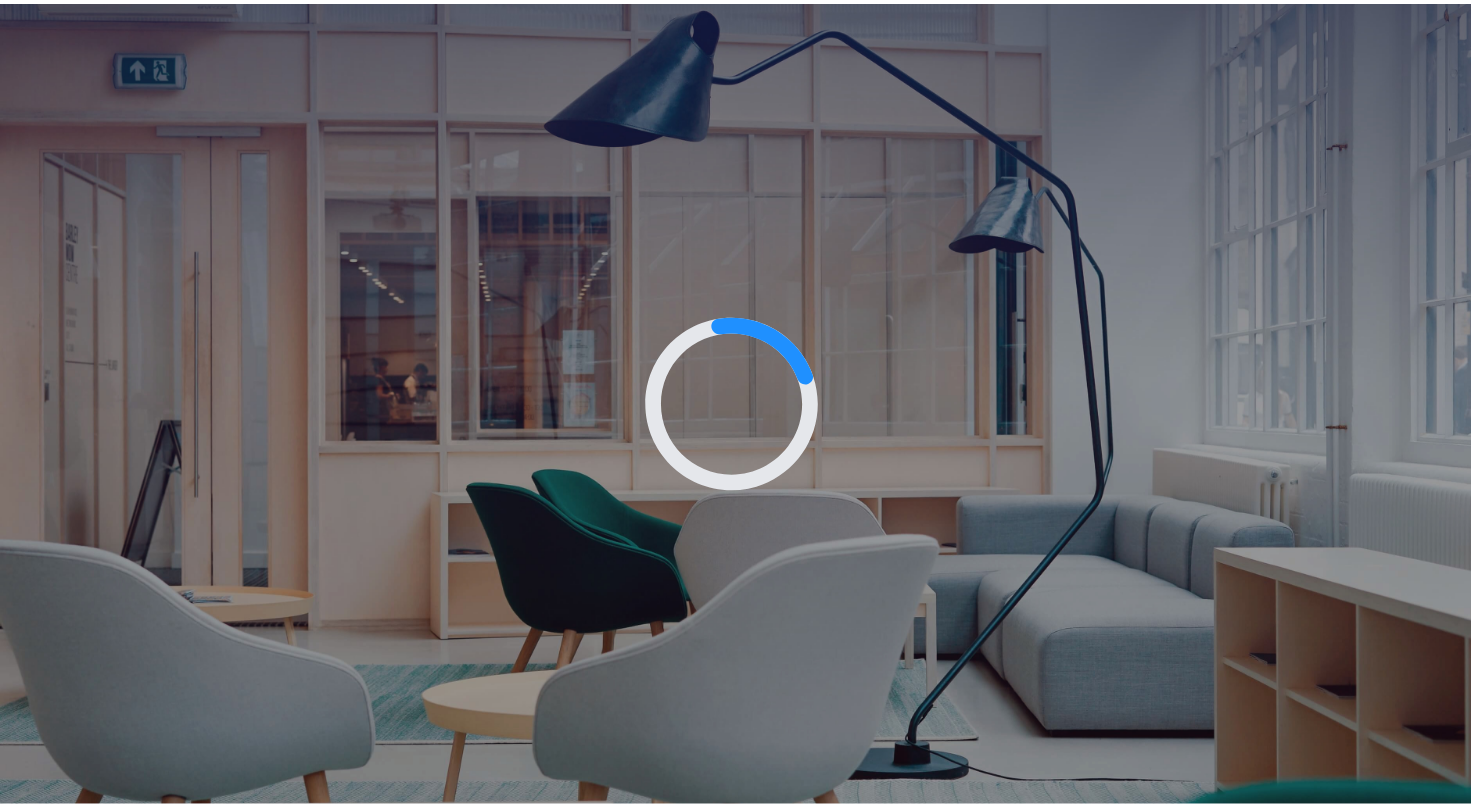 scroll, scrollTop: 0, scrollLeft: 0, axis: both 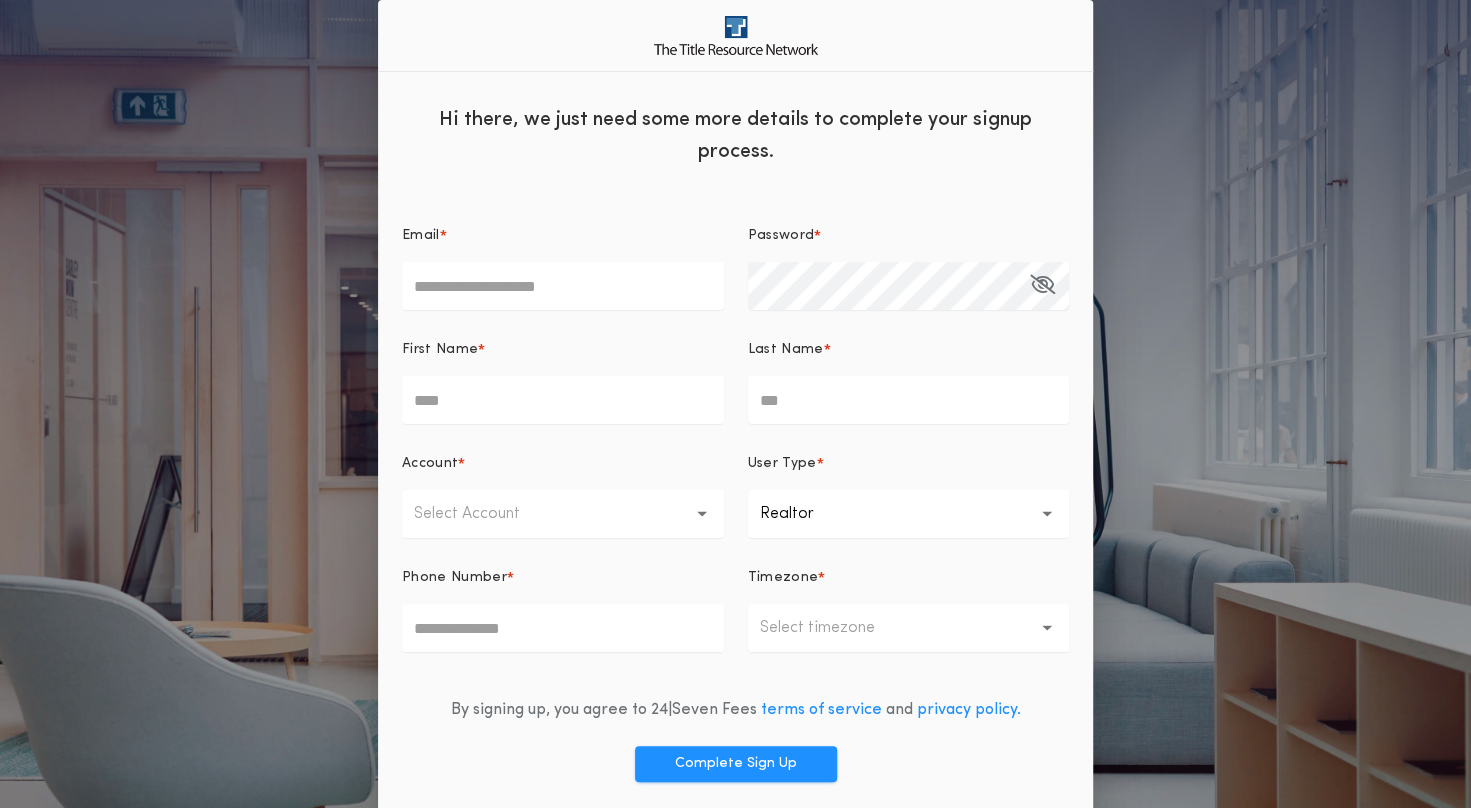 click on "Select timezone" at bounding box center (909, 628) 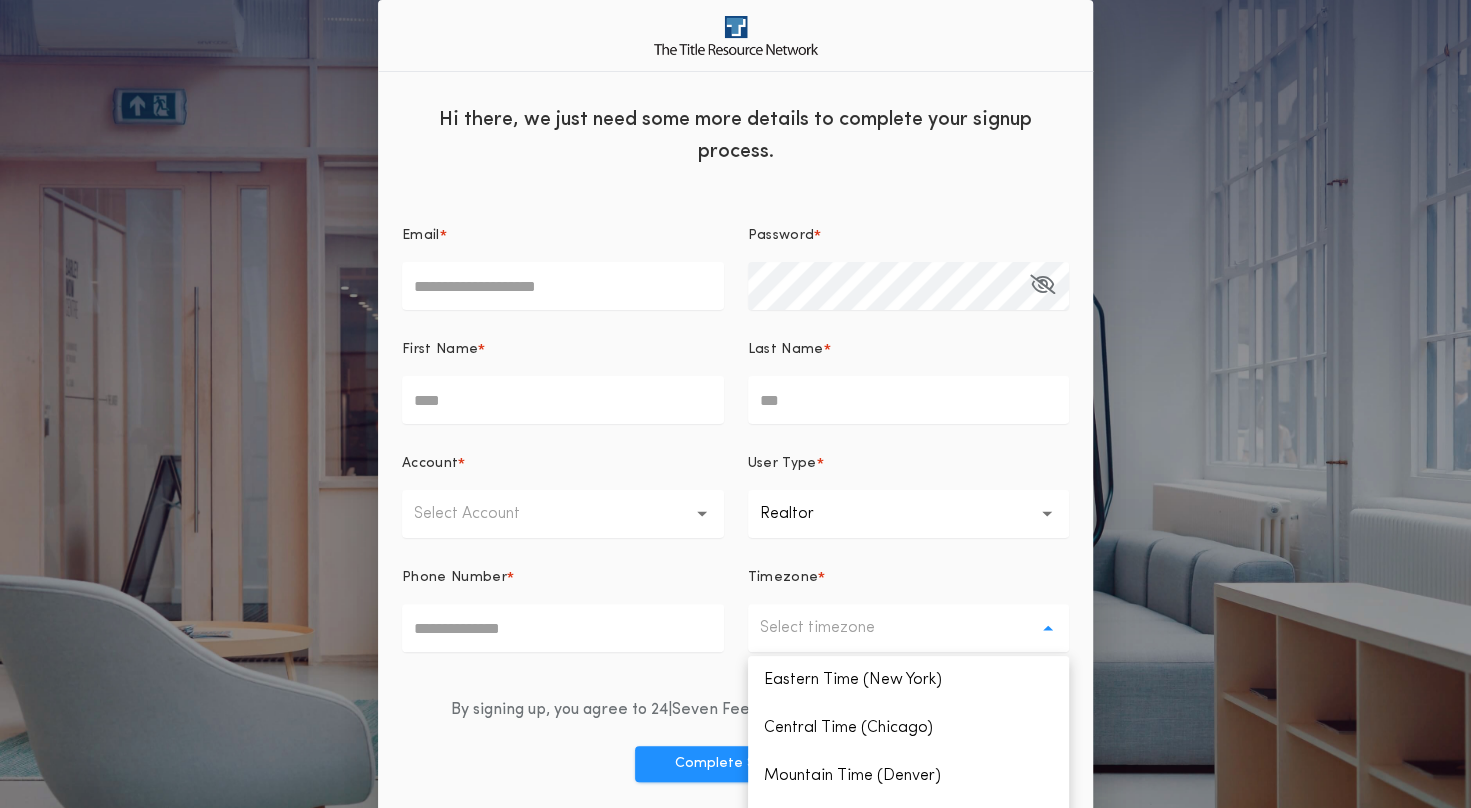 scroll, scrollTop: 70, scrollLeft: 0, axis: vertical 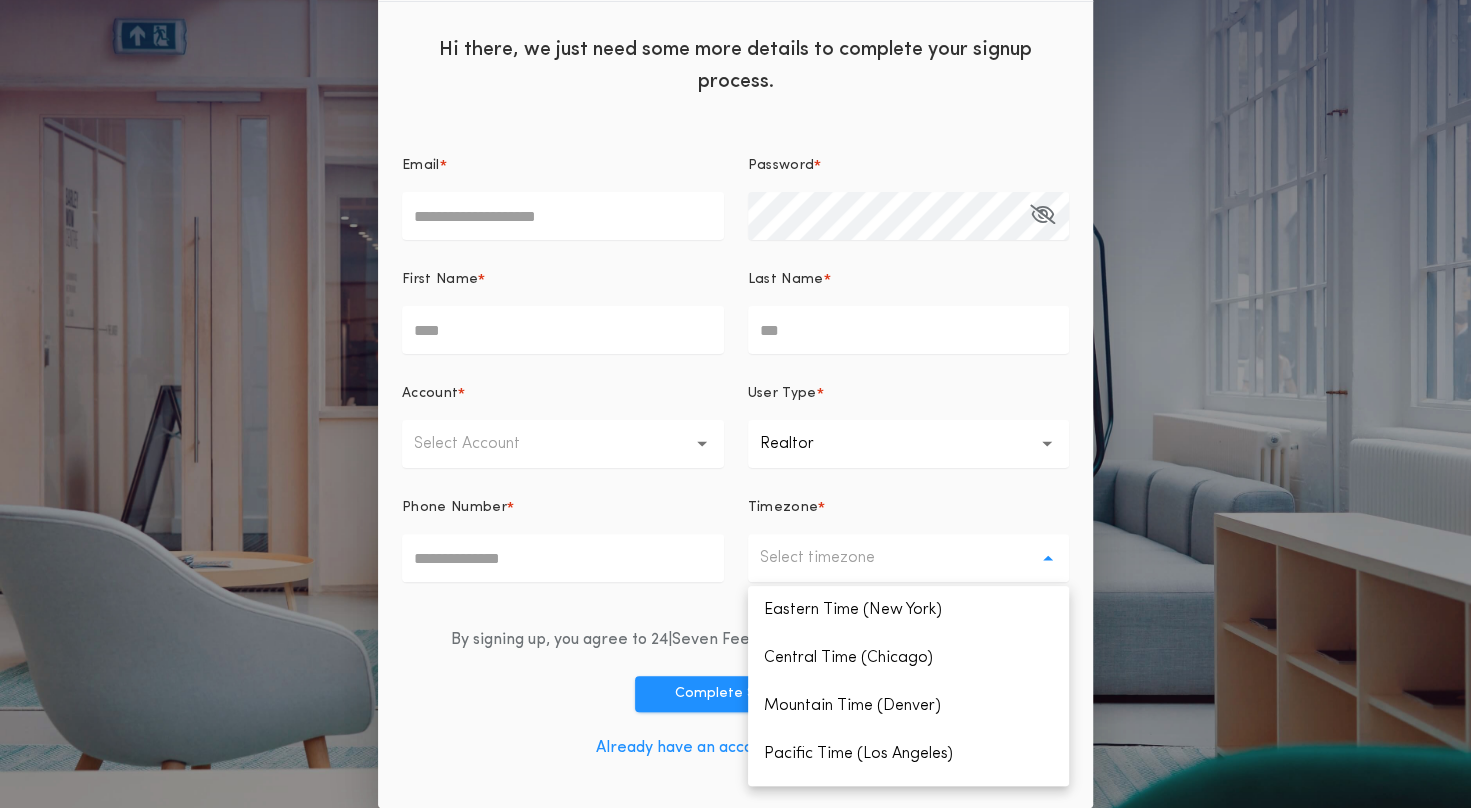 click on "By signing up, you agree to 24|Seven Fees terms of service and privacy policy. Complete Sign Up Already have an account? Log in here." at bounding box center [735, 698] 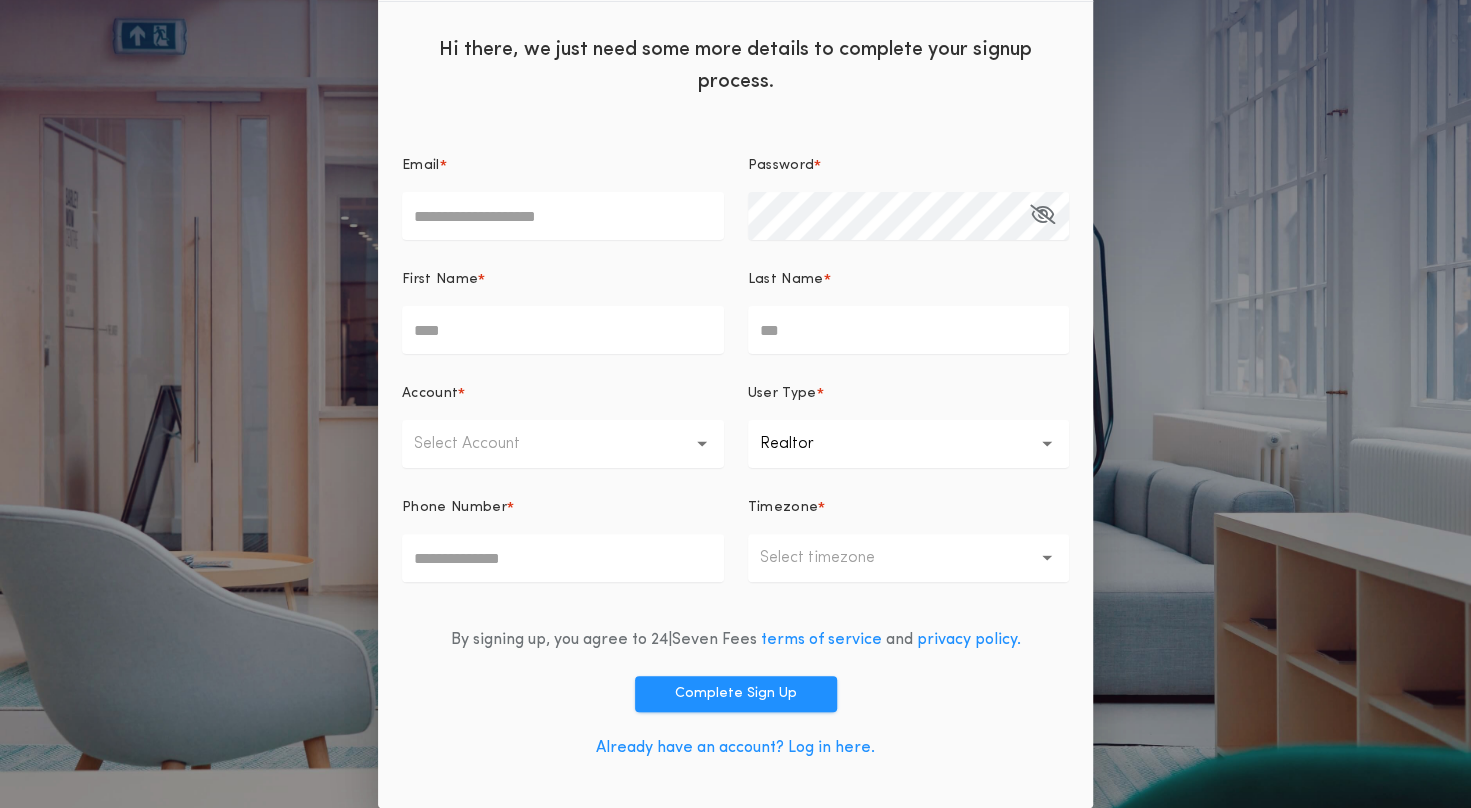 click on "Already have an account? Log in here." at bounding box center (735, 748) 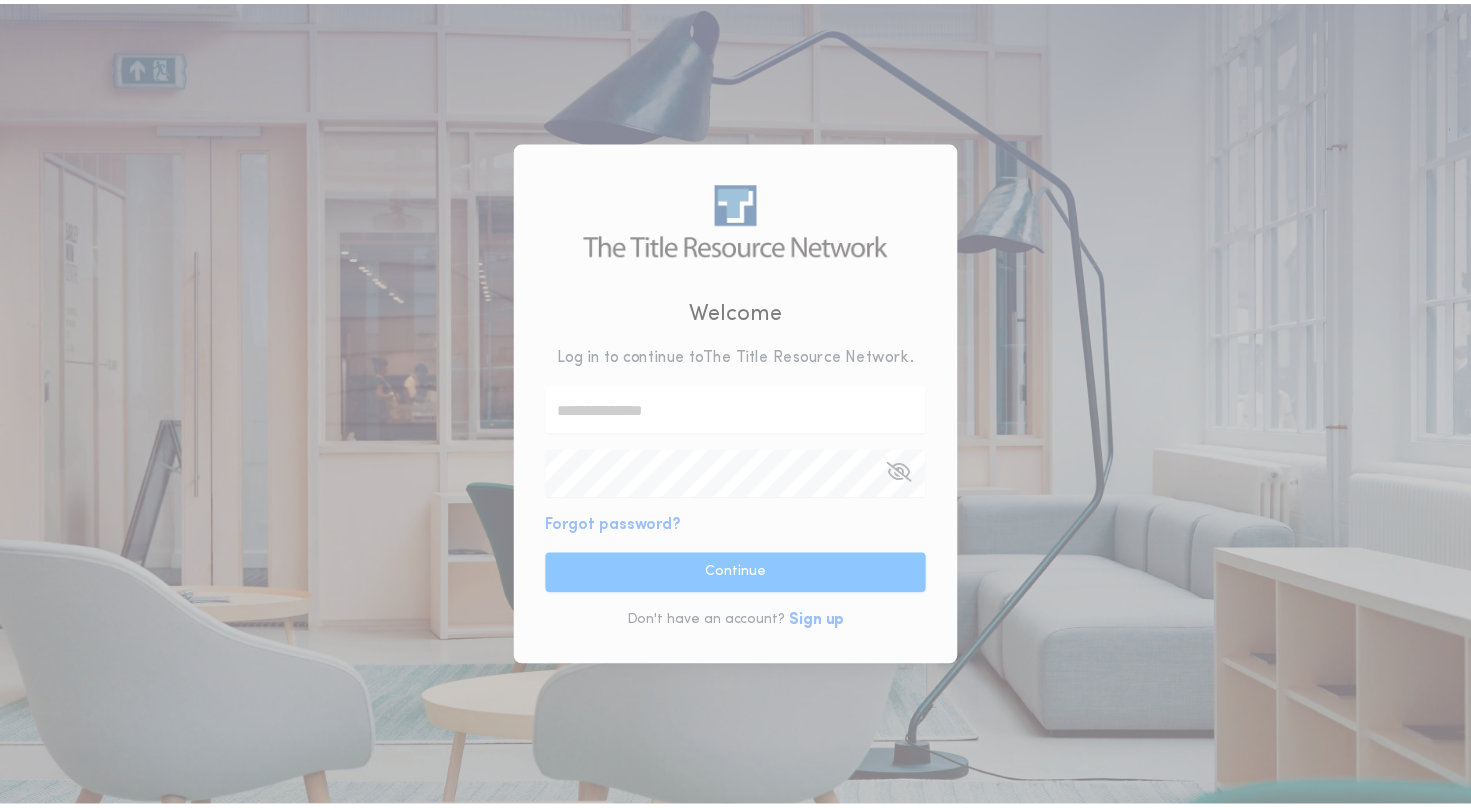 scroll, scrollTop: 0, scrollLeft: 0, axis: both 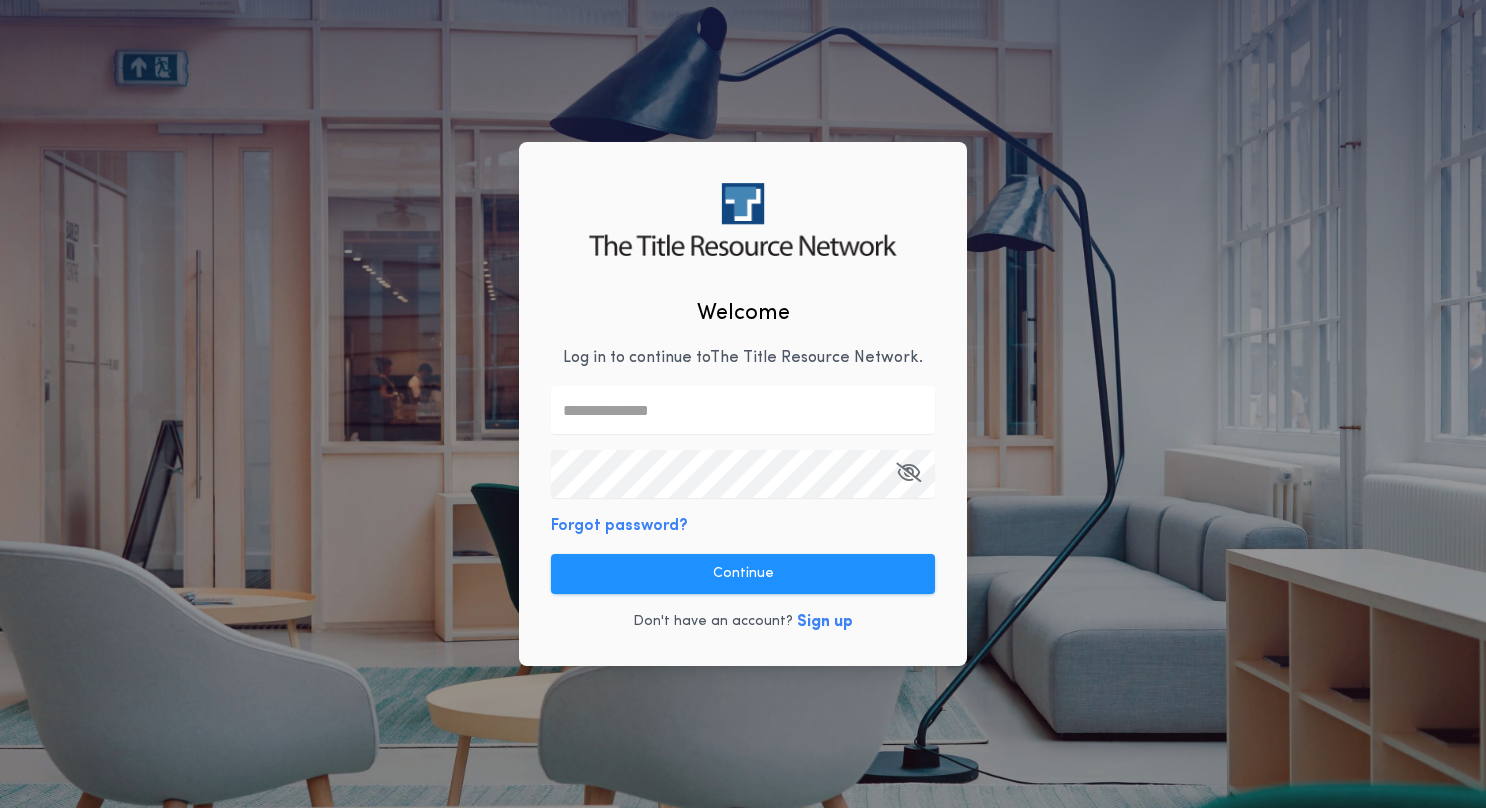 type on "**********" 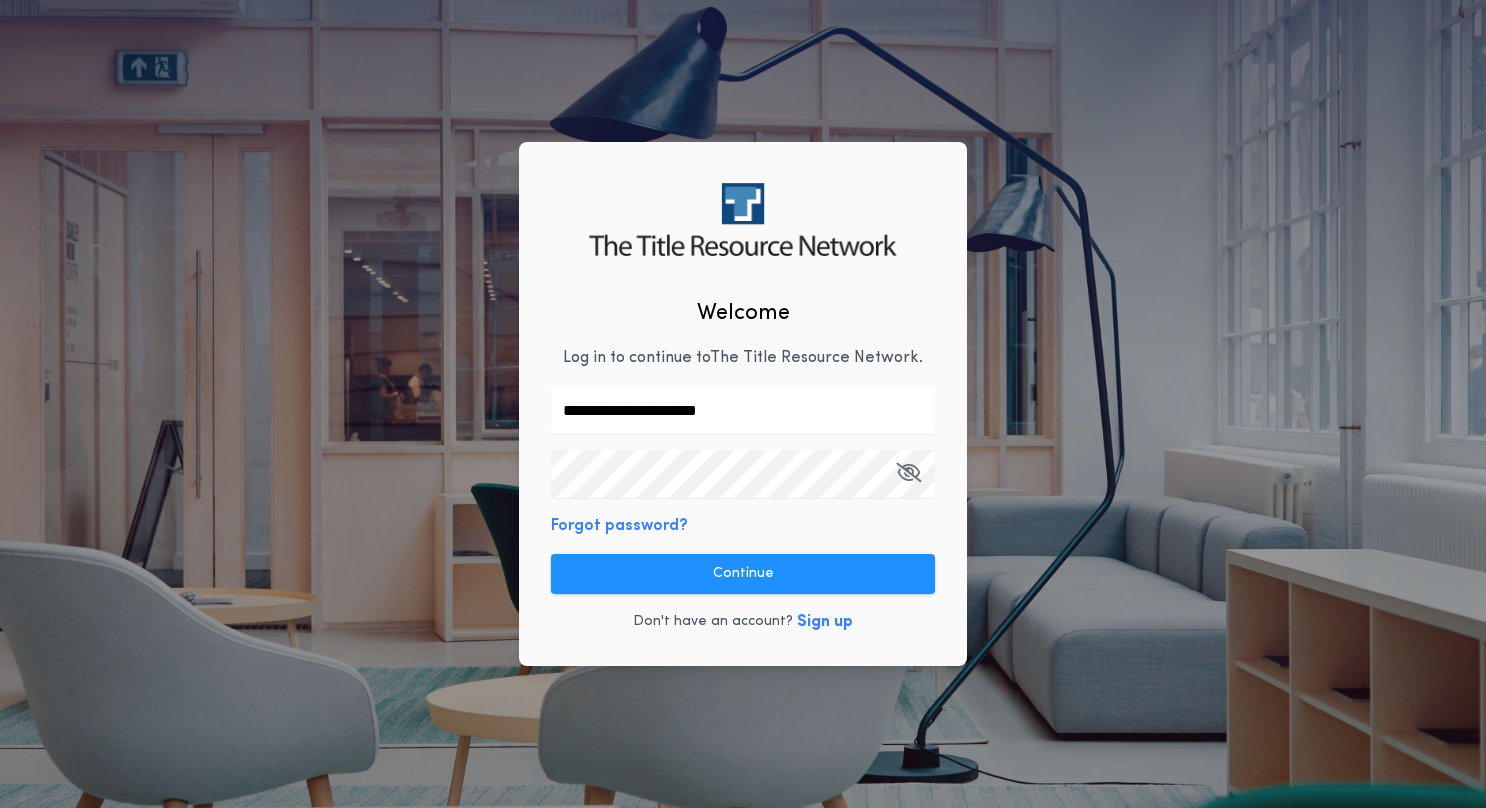 click on "Continue" at bounding box center (743, 574) 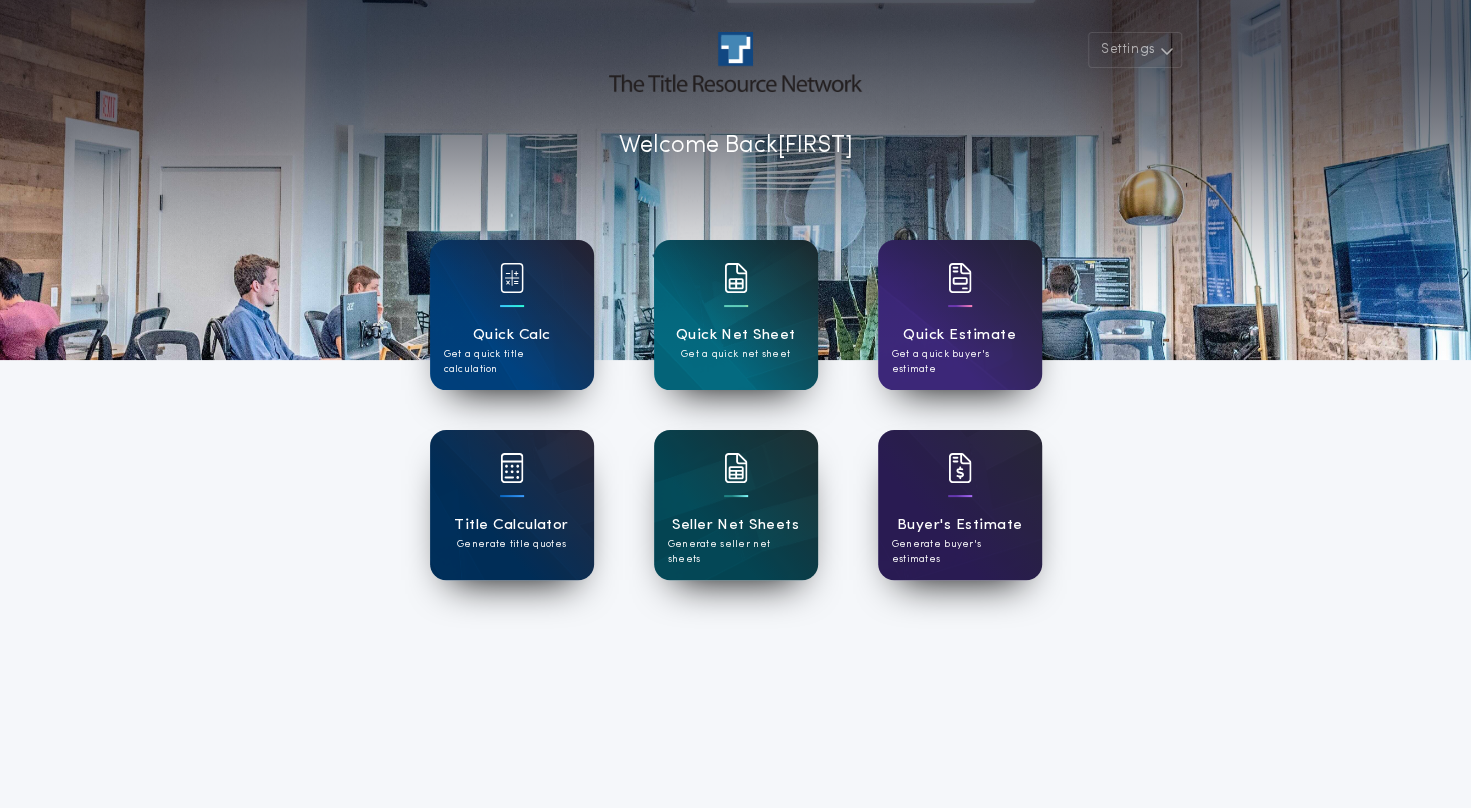 click on "Seller Net Sheets Generate seller net sheets" at bounding box center (736, 505) 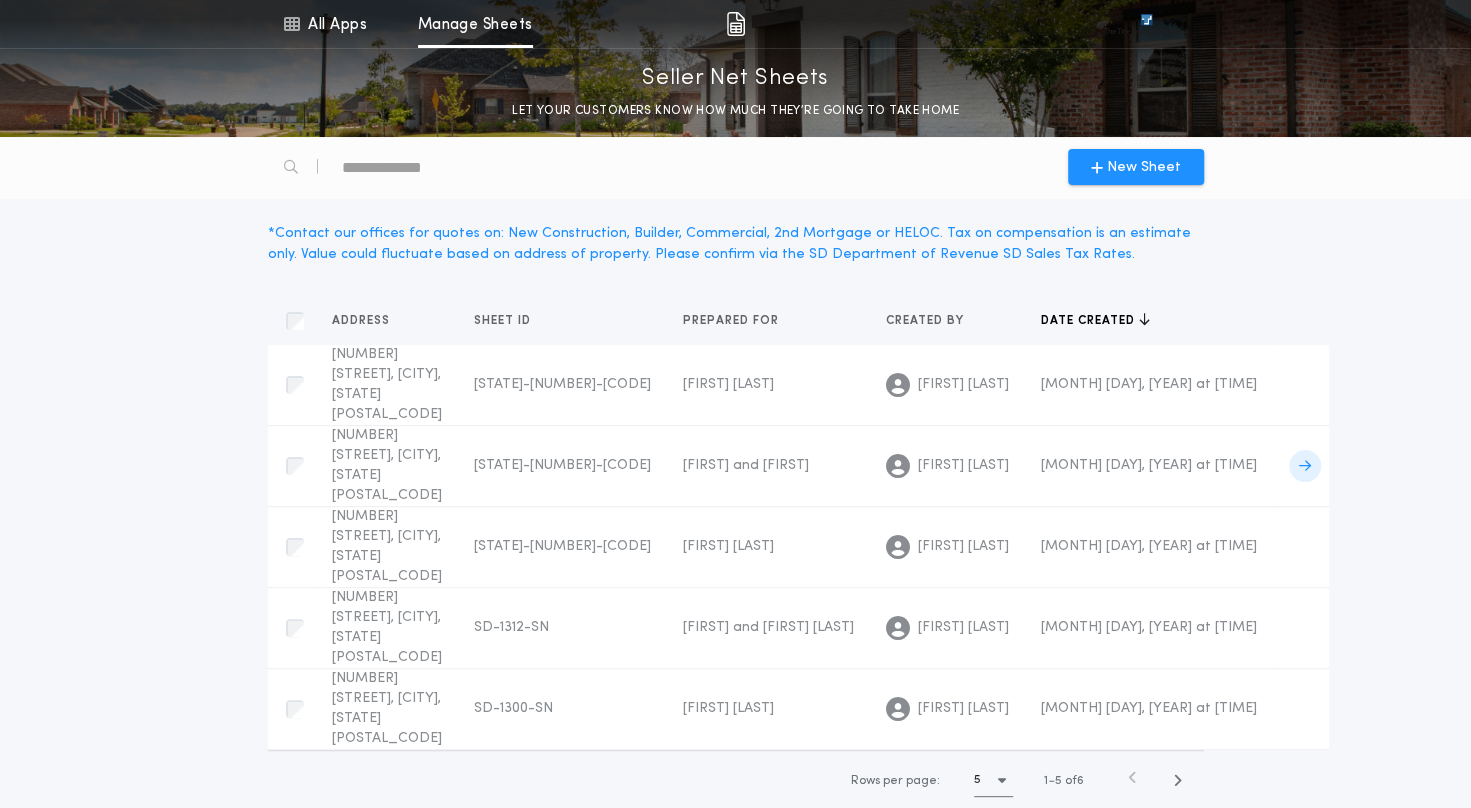 scroll, scrollTop: 2, scrollLeft: 0, axis: vertical 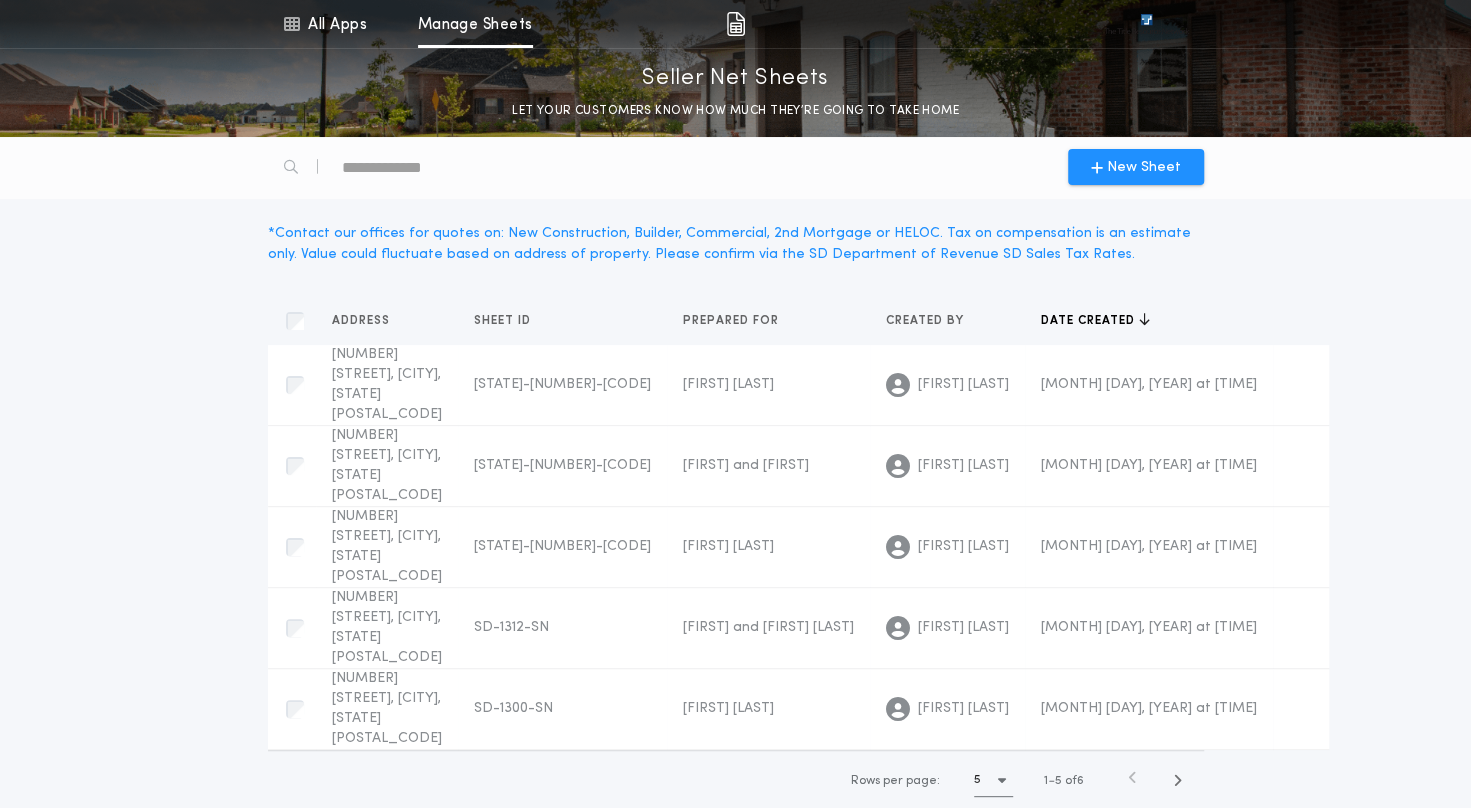 click on "New Sheet" at bounding box center (1144, 167) 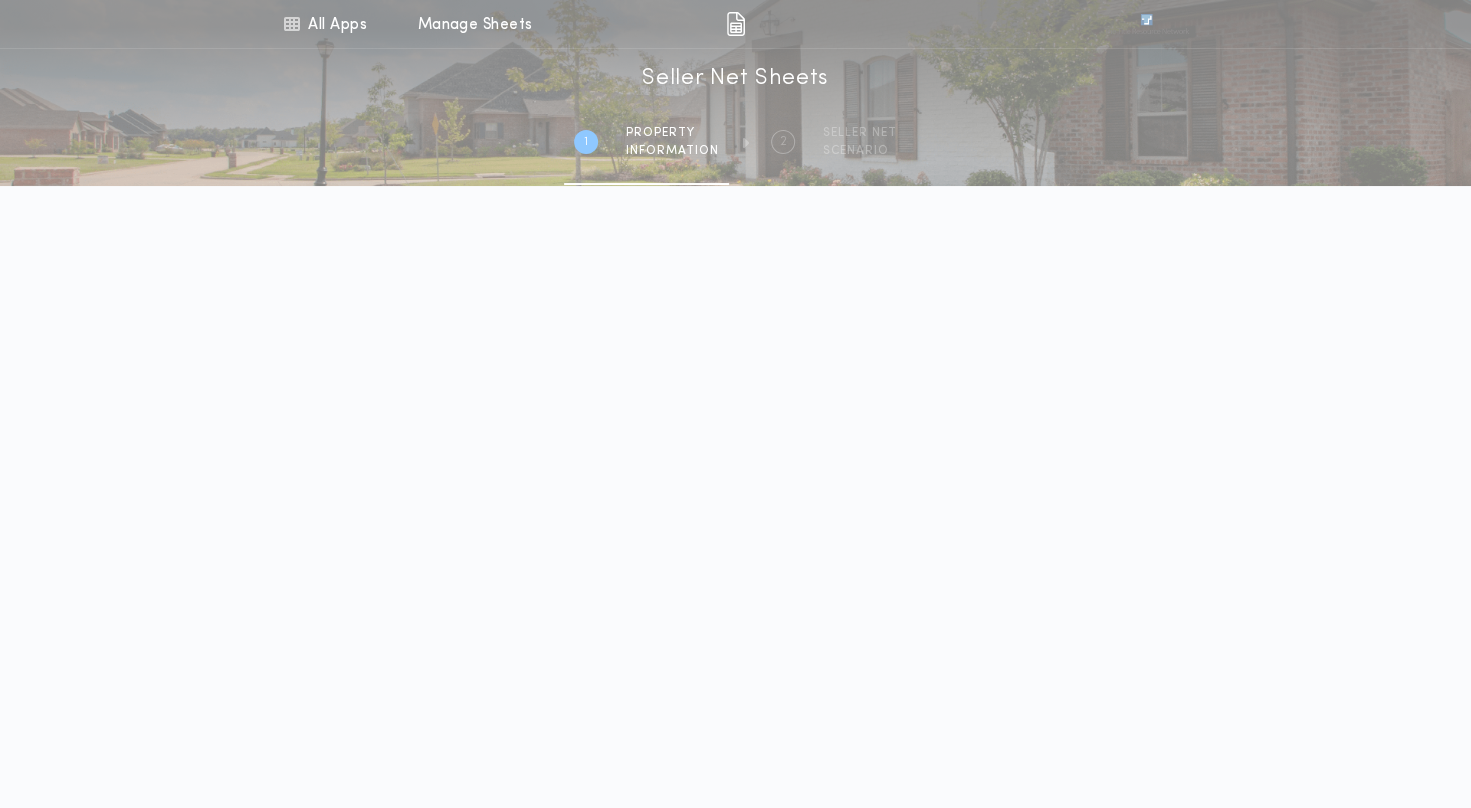 scroll, scrollTop: 0, scrollLeft: 0, axis: both 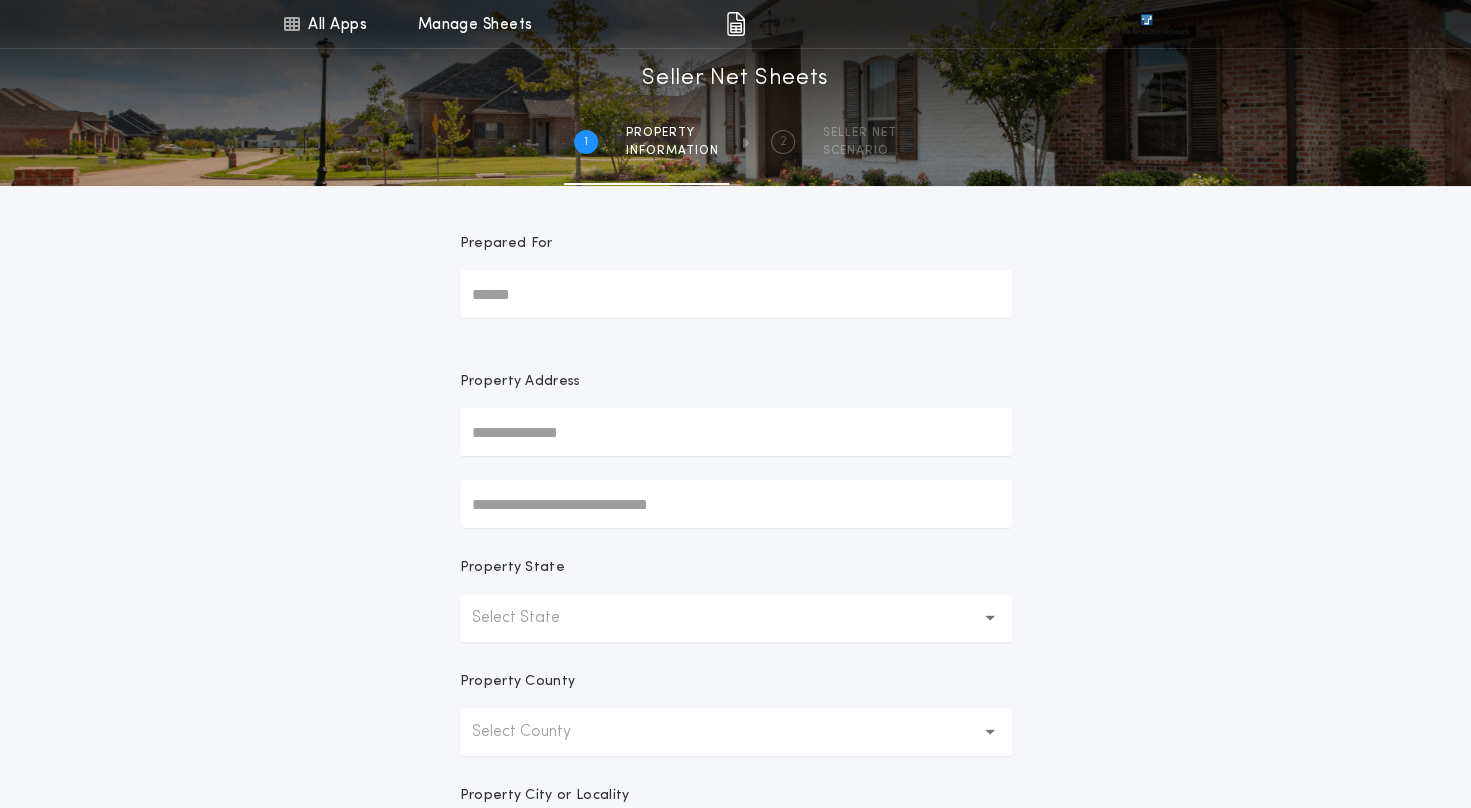 click on "Prepared For" at bounding box center (736, 294) 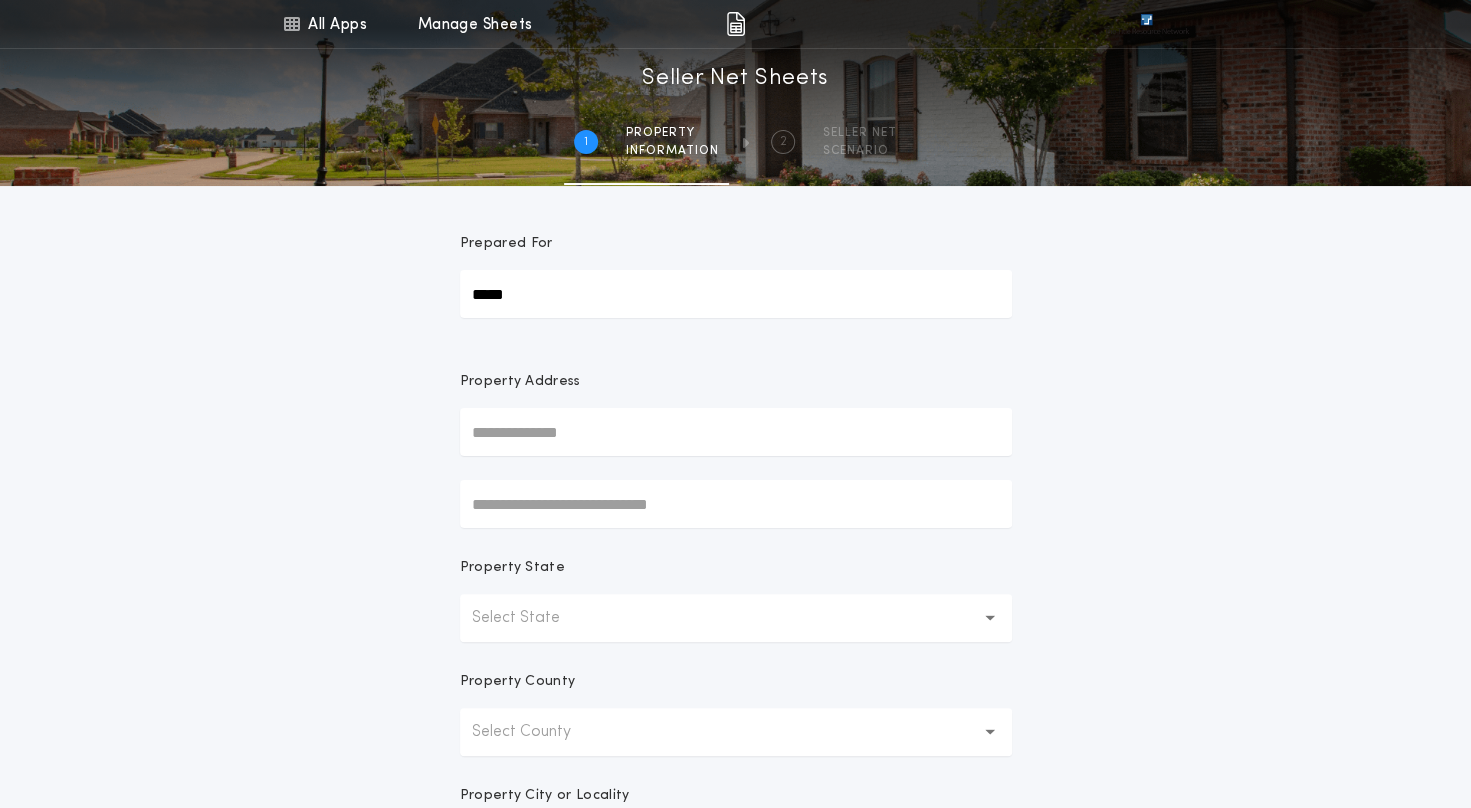 type on "*****" 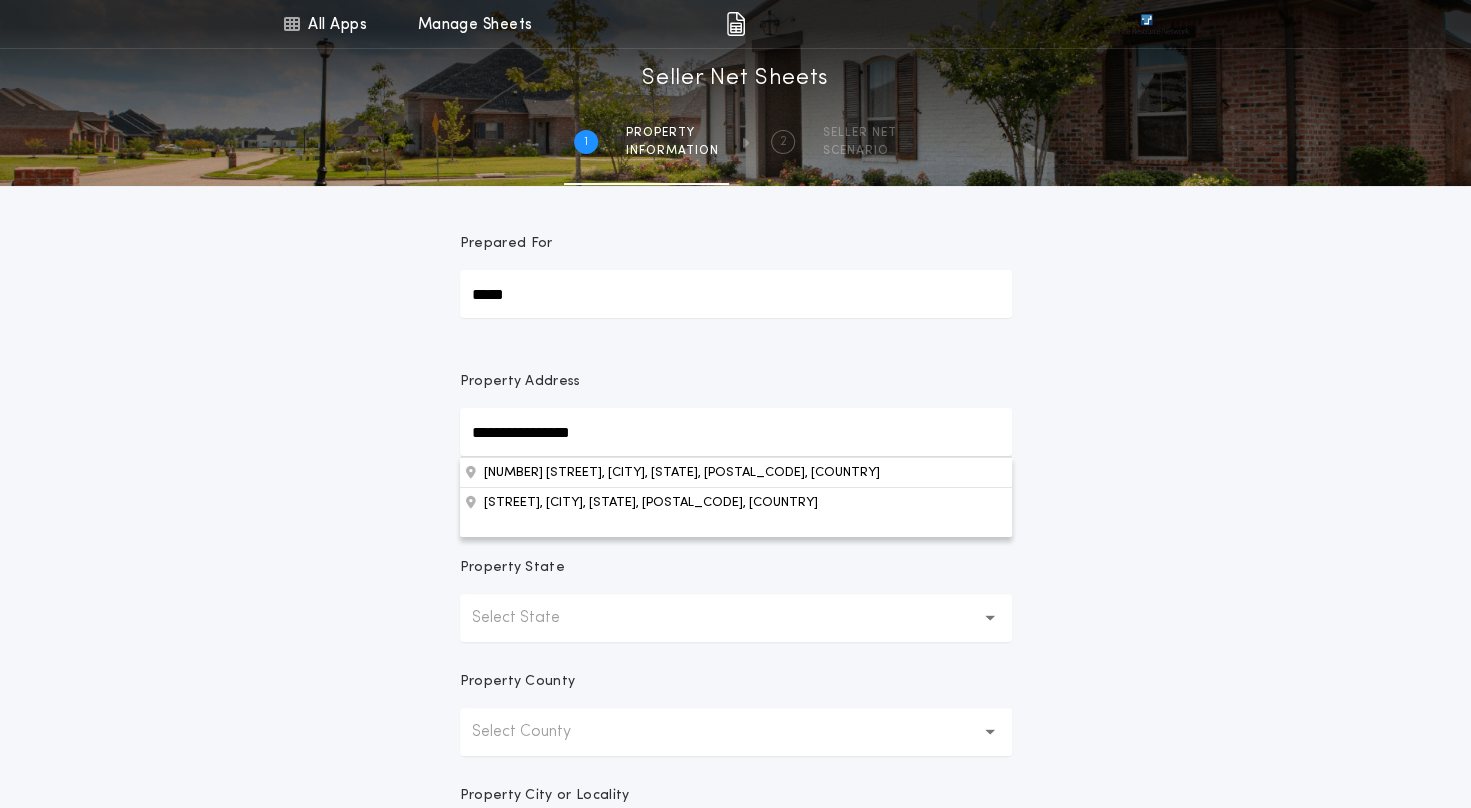click on "[NUMBER] [STREET], [CITY], [STATE], [POSTAL_CODE], [COUNTRY]" at bounding box center (736, 472) 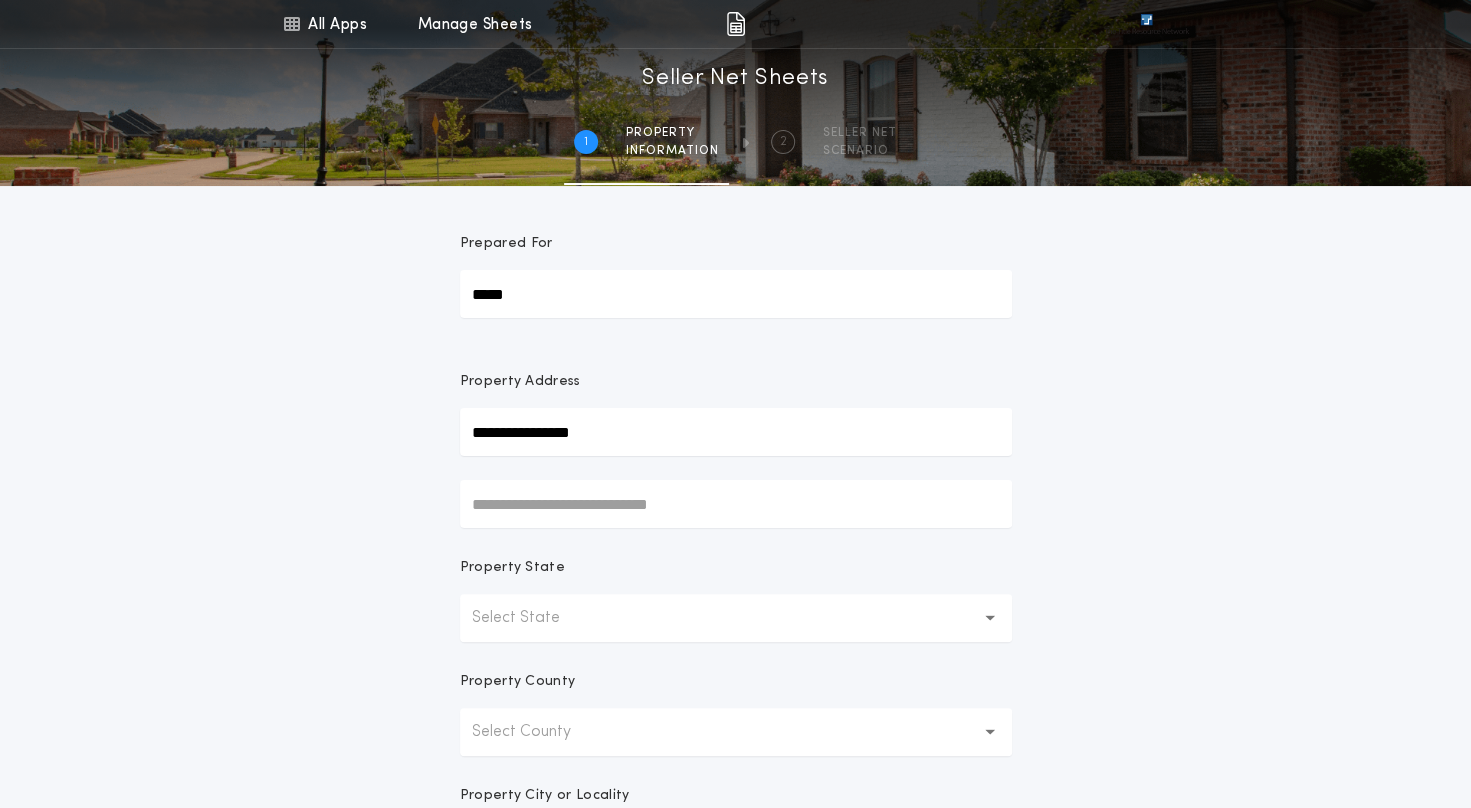 type on "**********" 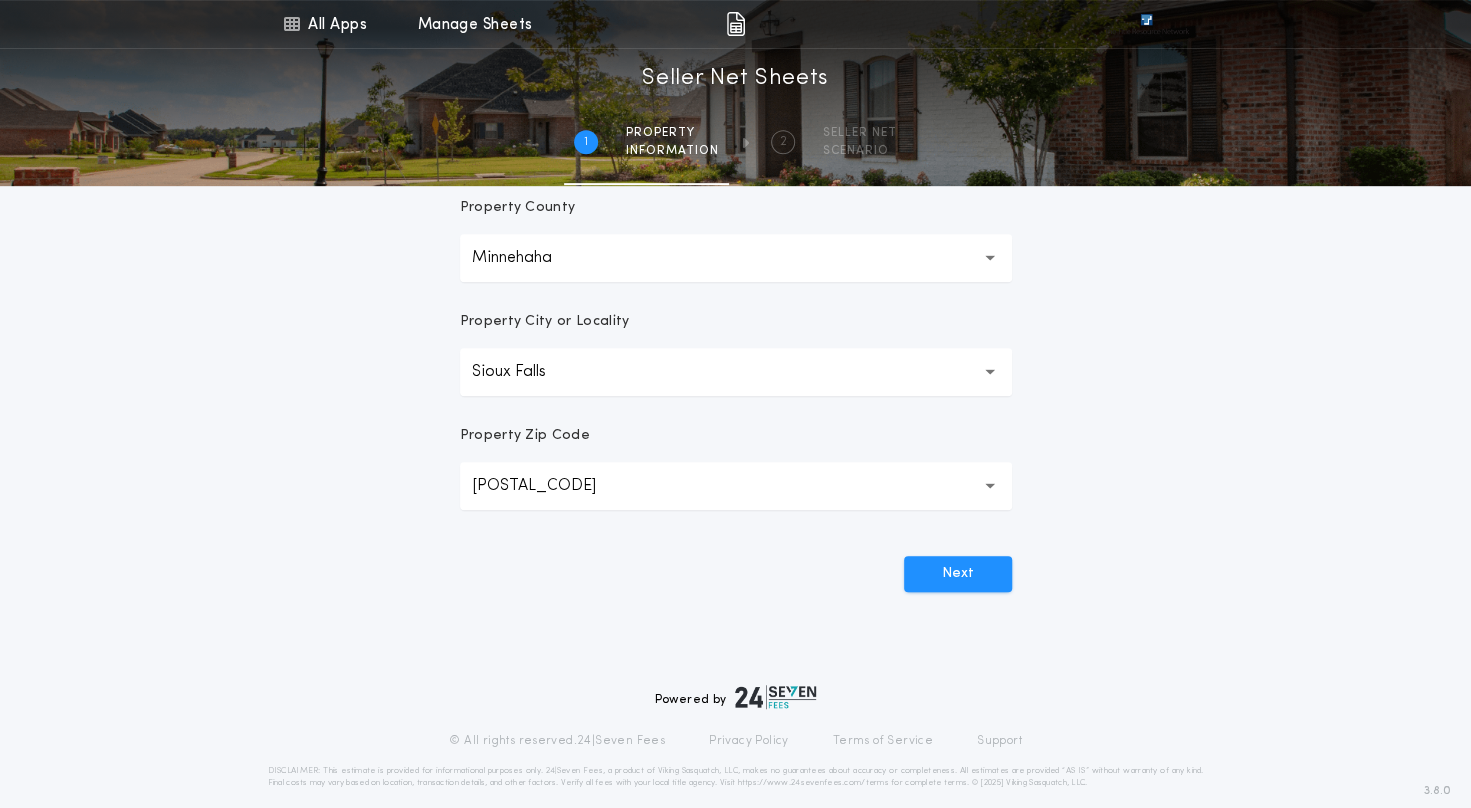 scroll, scrollTop: 475, scrollLeft: 0, axis: vertical 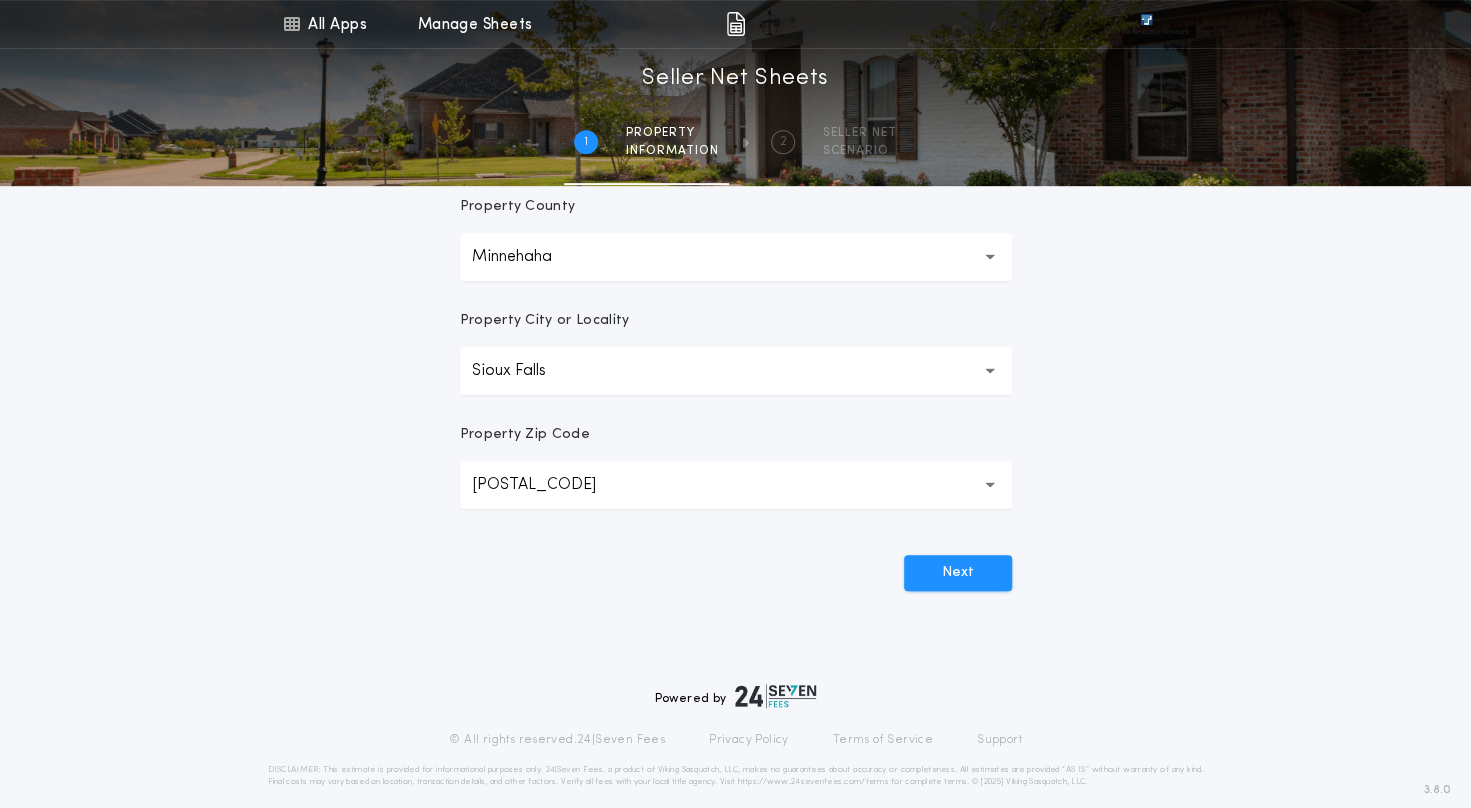click on "Next" at bounding box center [958, 573] 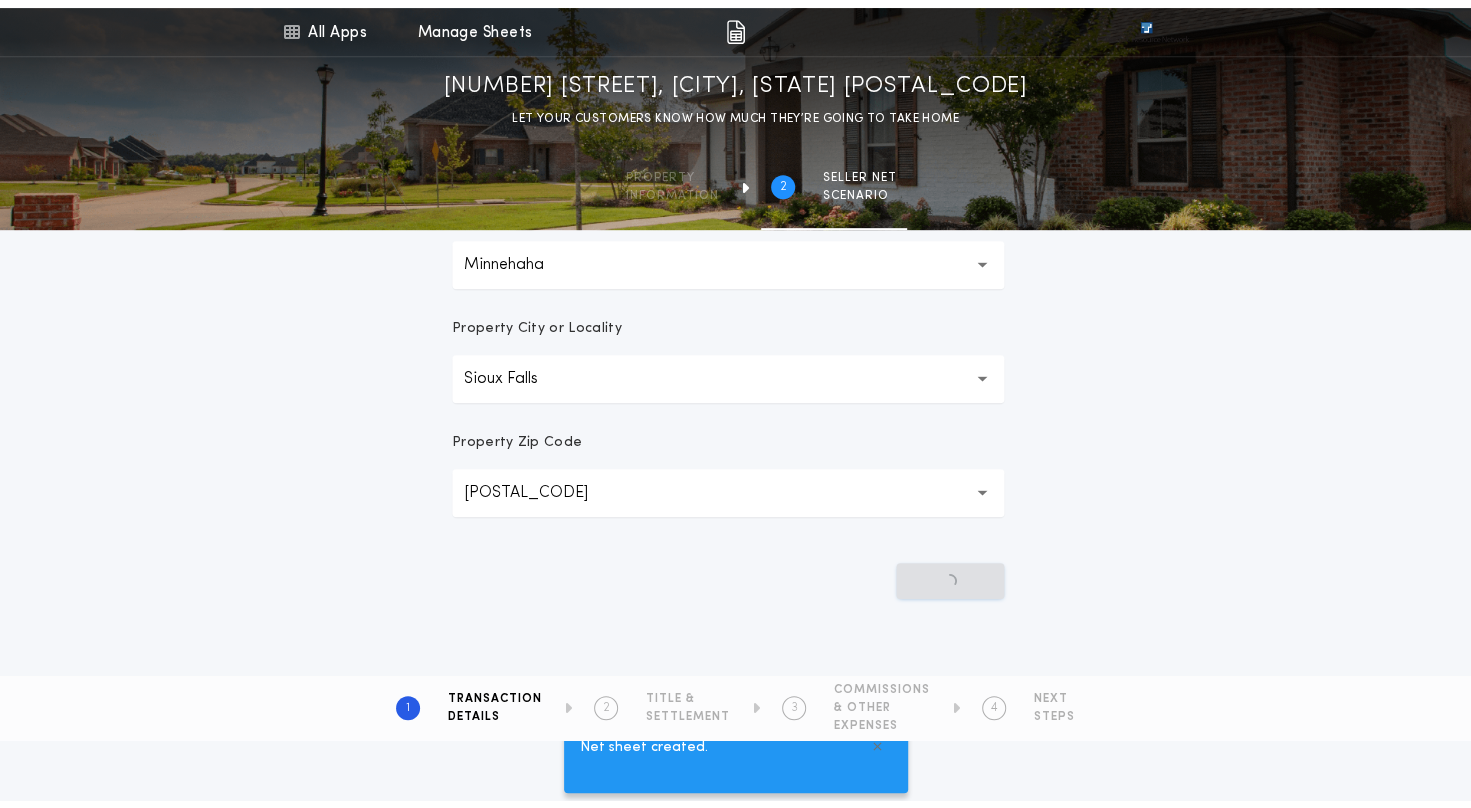scroll, scrollTop: 0, scrollLeft: 0, axis: both 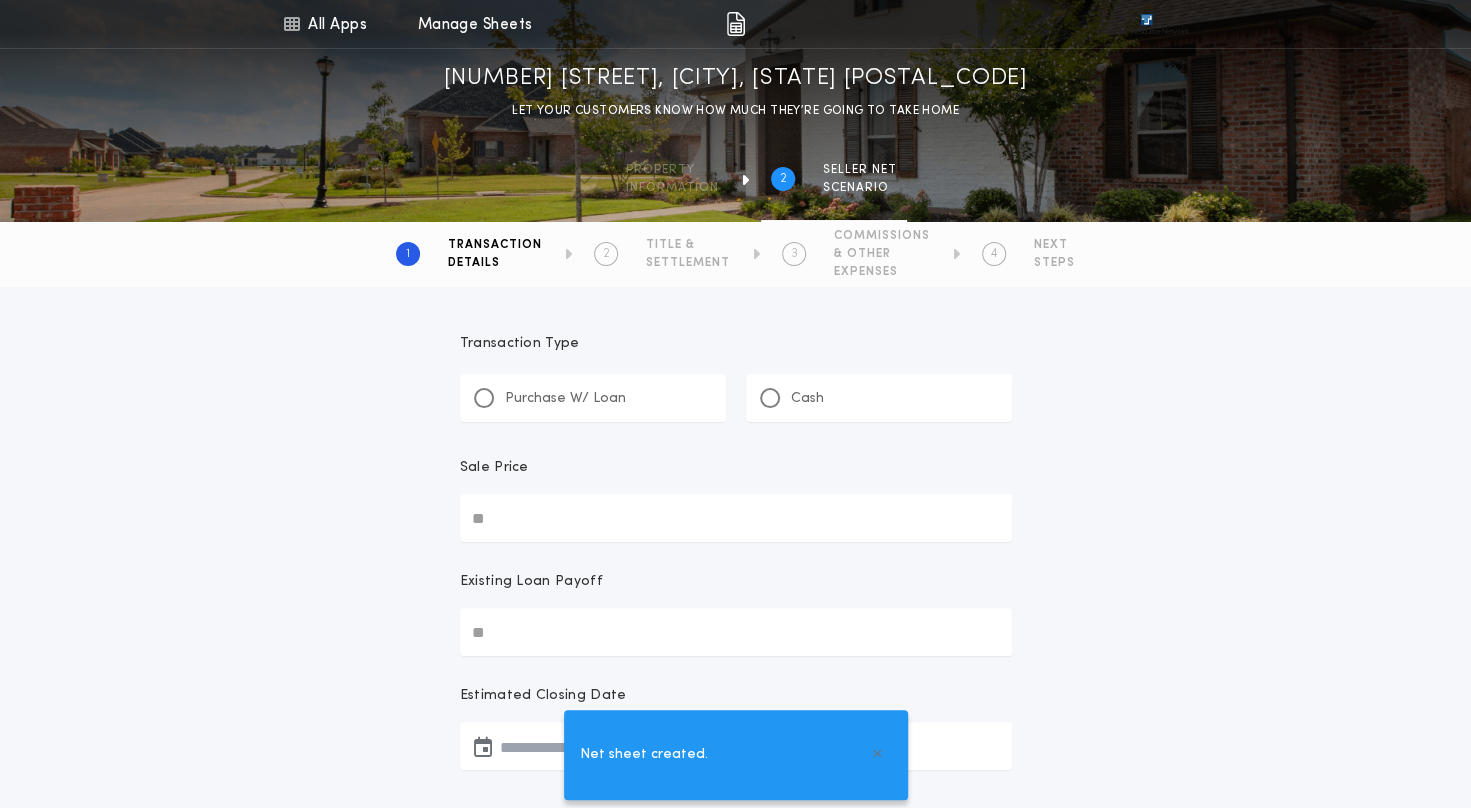 click on "Purchase W/ Loan" at bounding box center (593, 398) 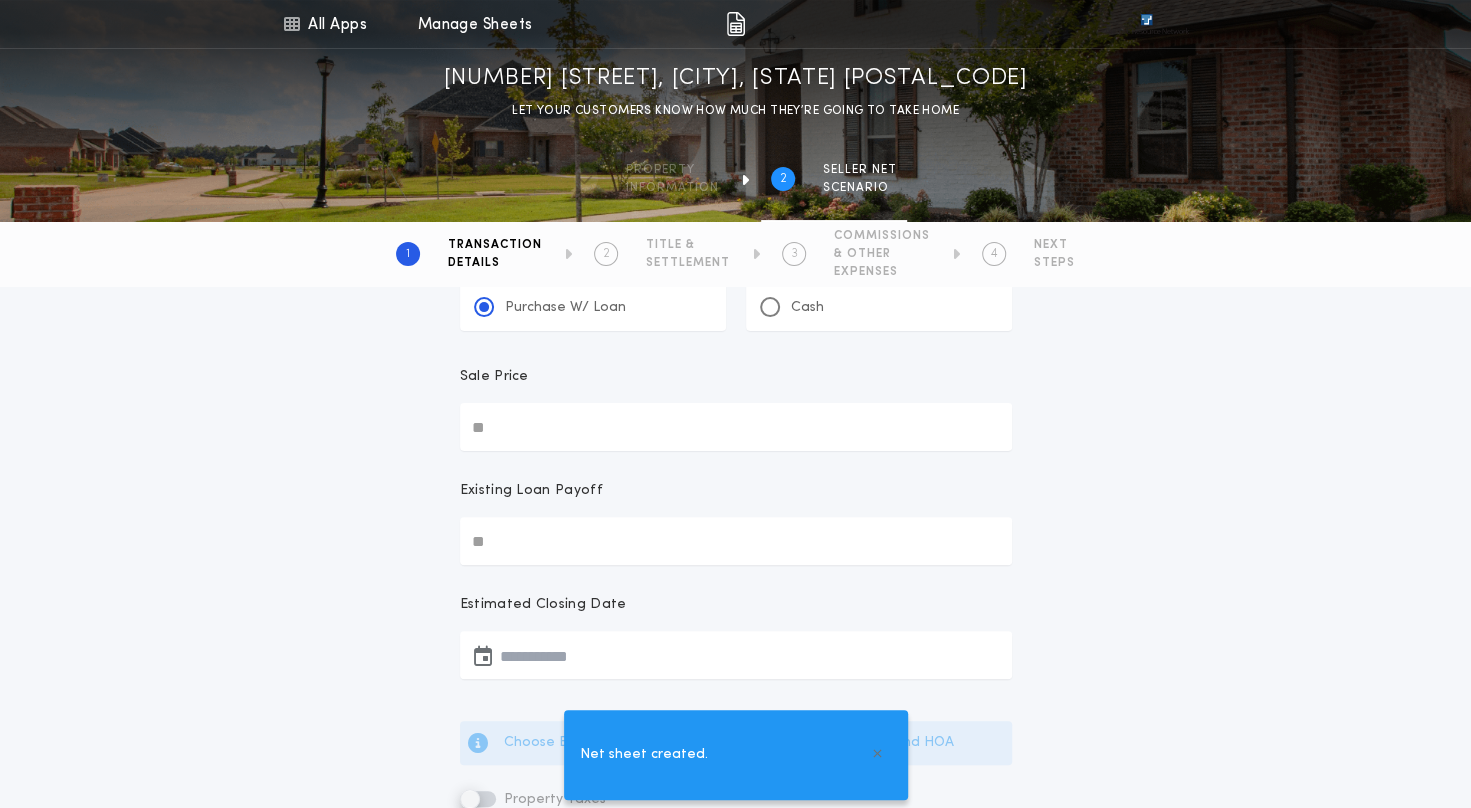 scroll, scrollTop: 94, scrollLeft: 0, axis: vertical 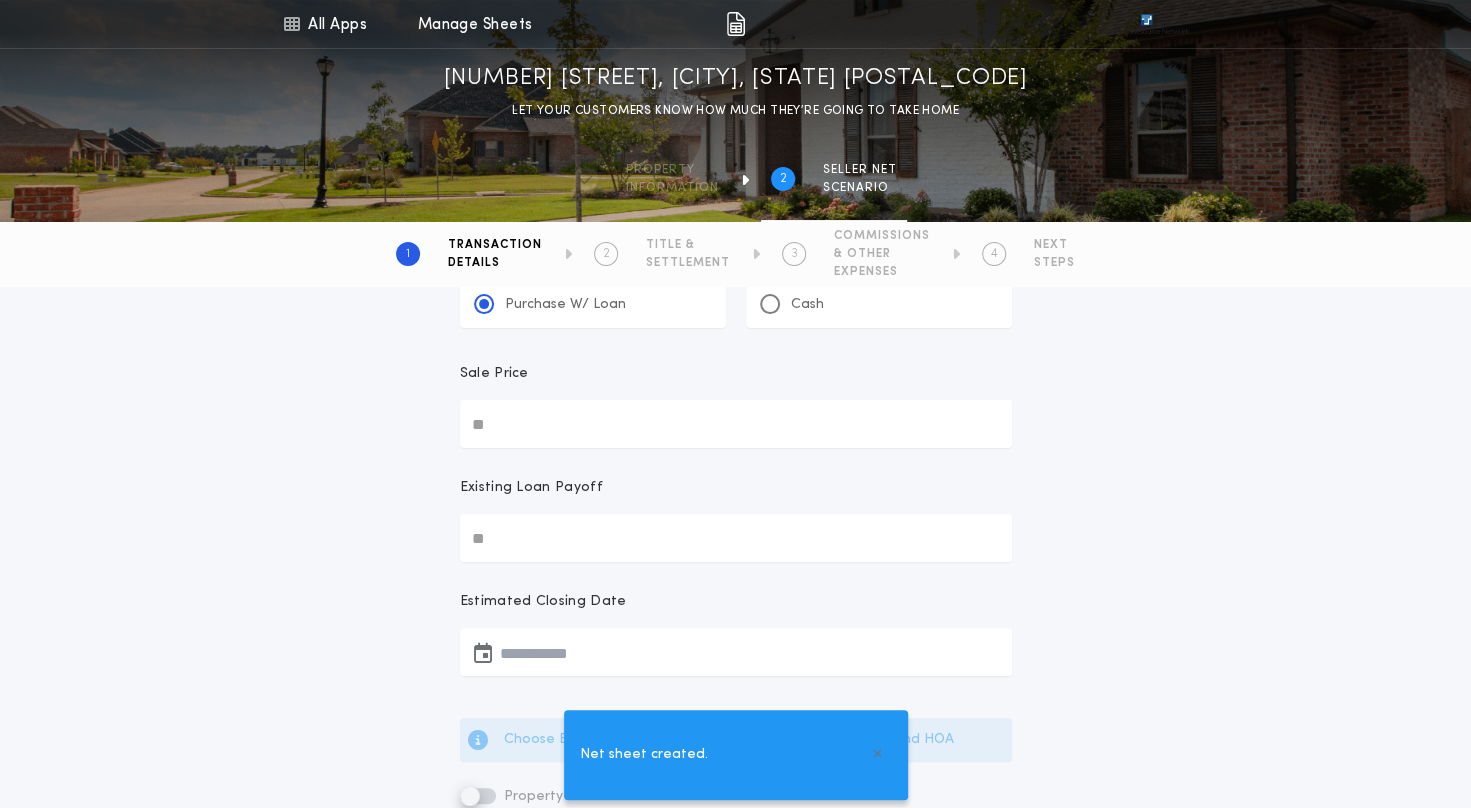 click on "Sale Price" at bounding box center (736, 424) 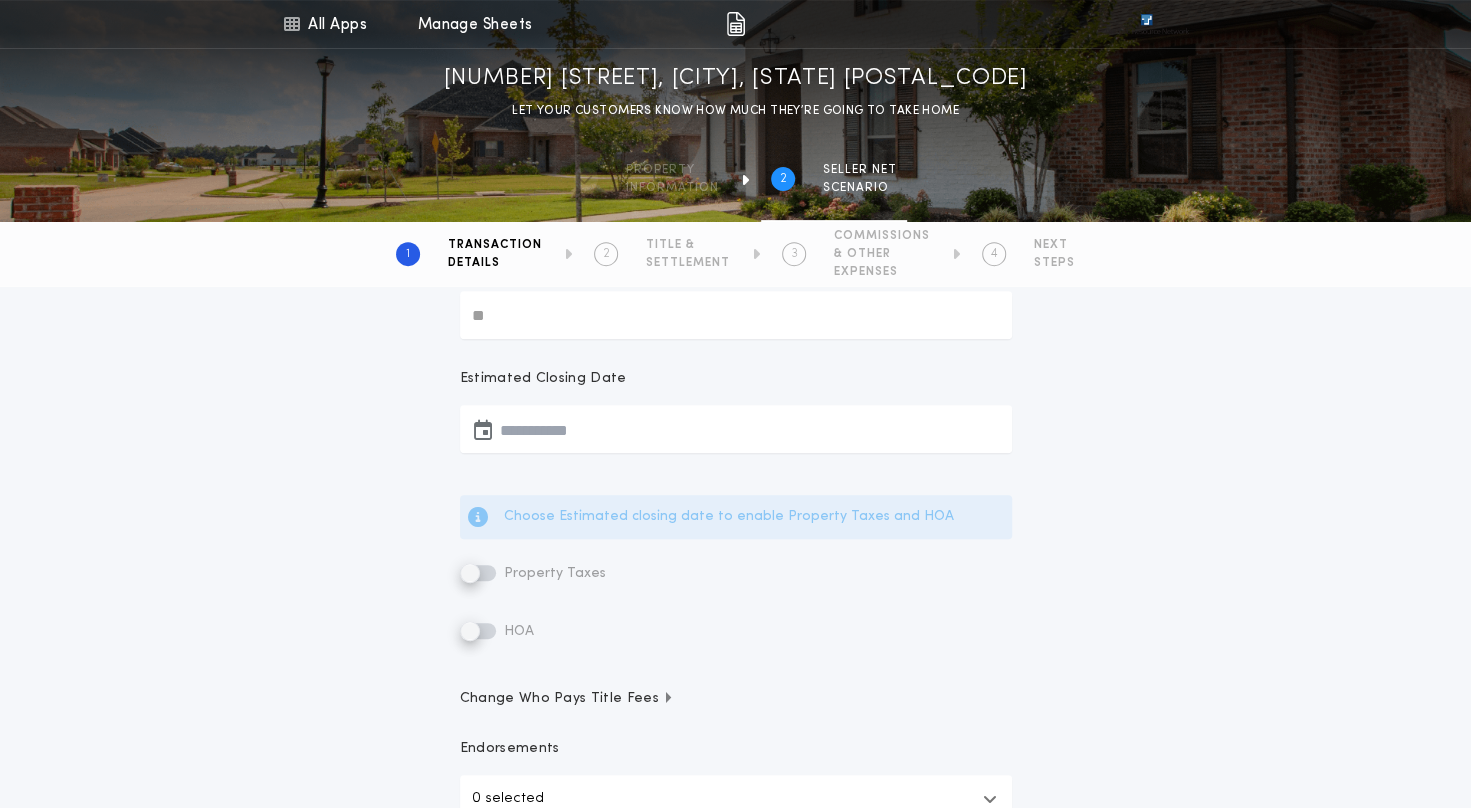 scroll, scrollTop: 318, scrollLeft: 0, axis: vertical 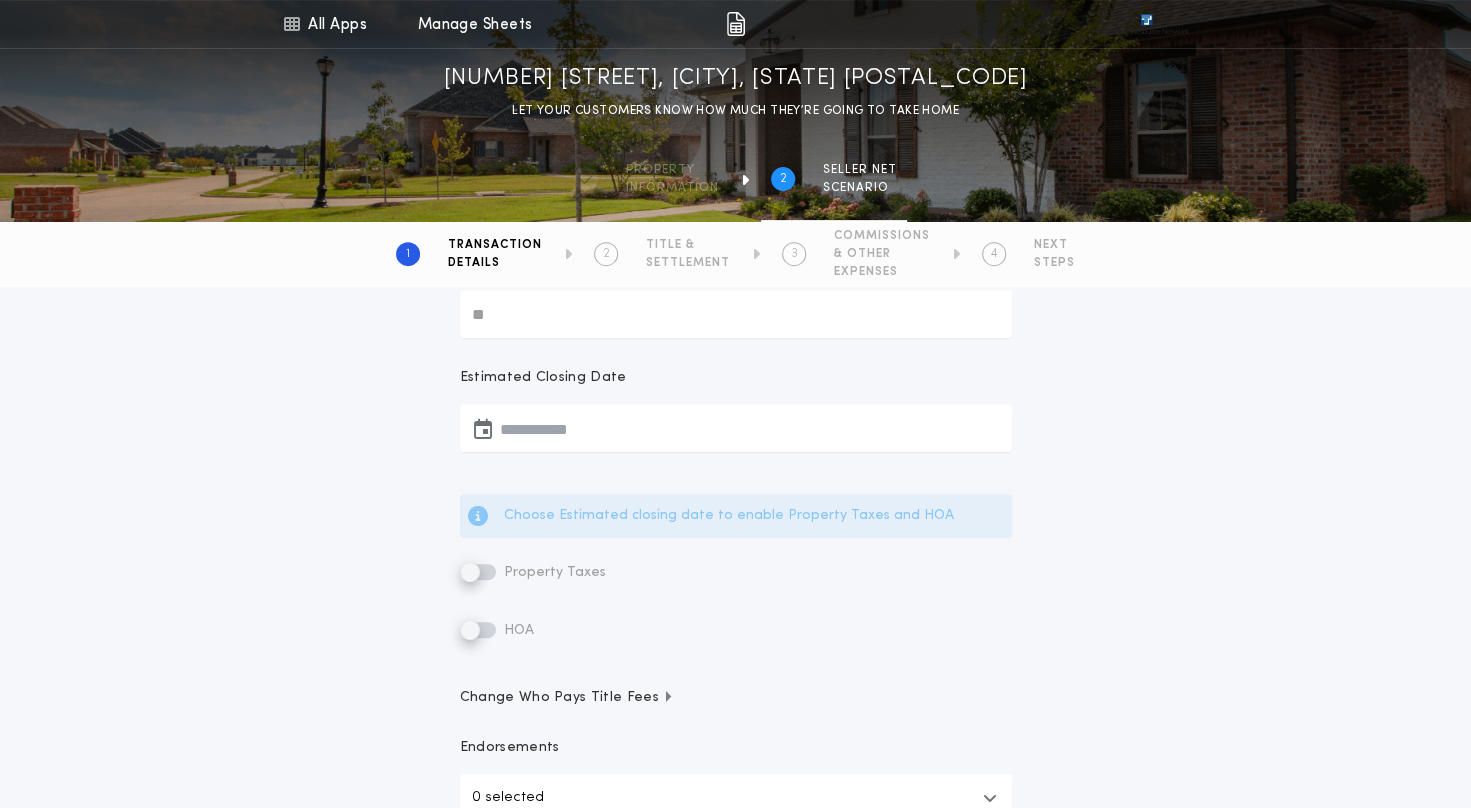 type on "********" 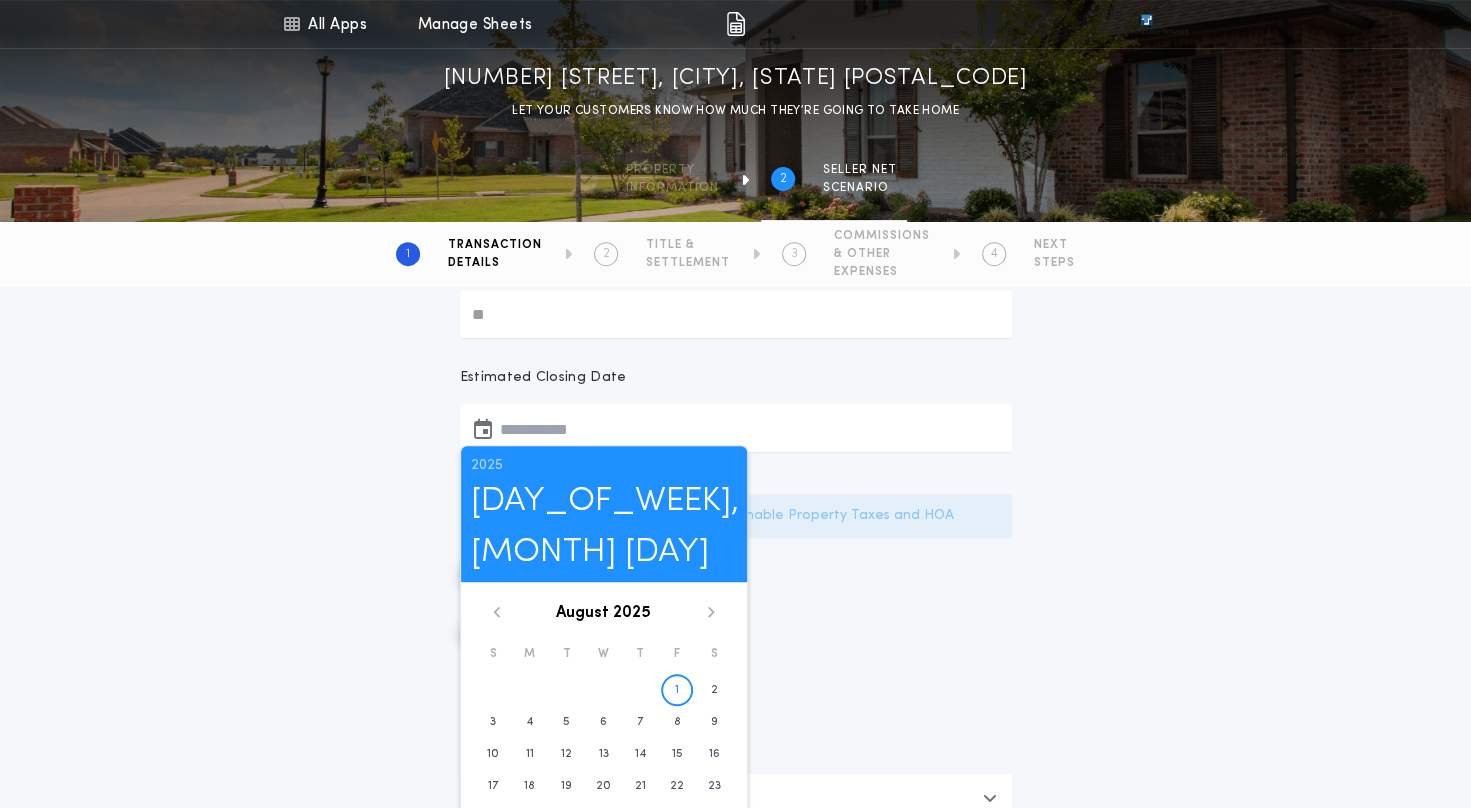 click 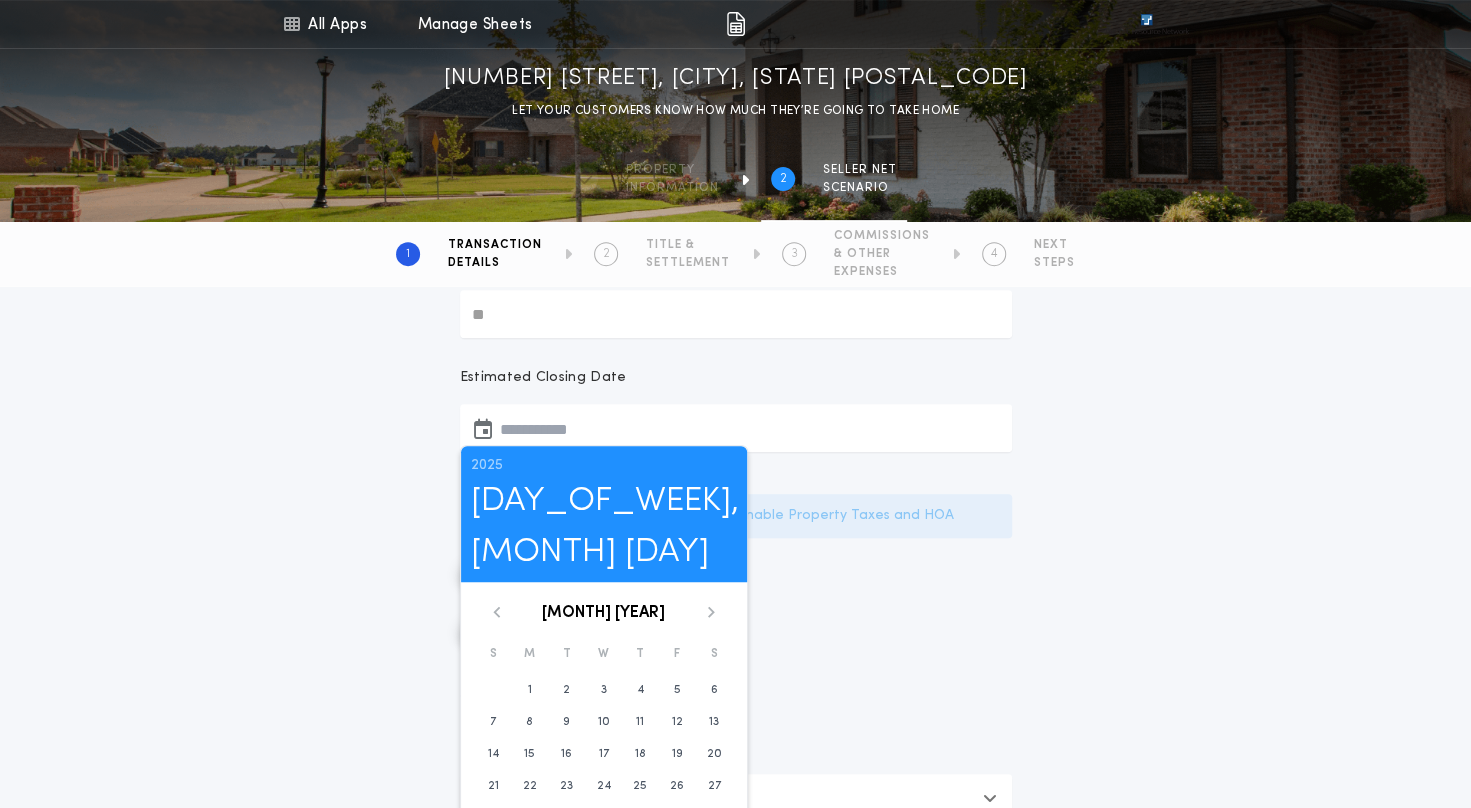 click on "2" at bounding box center [566, 690] 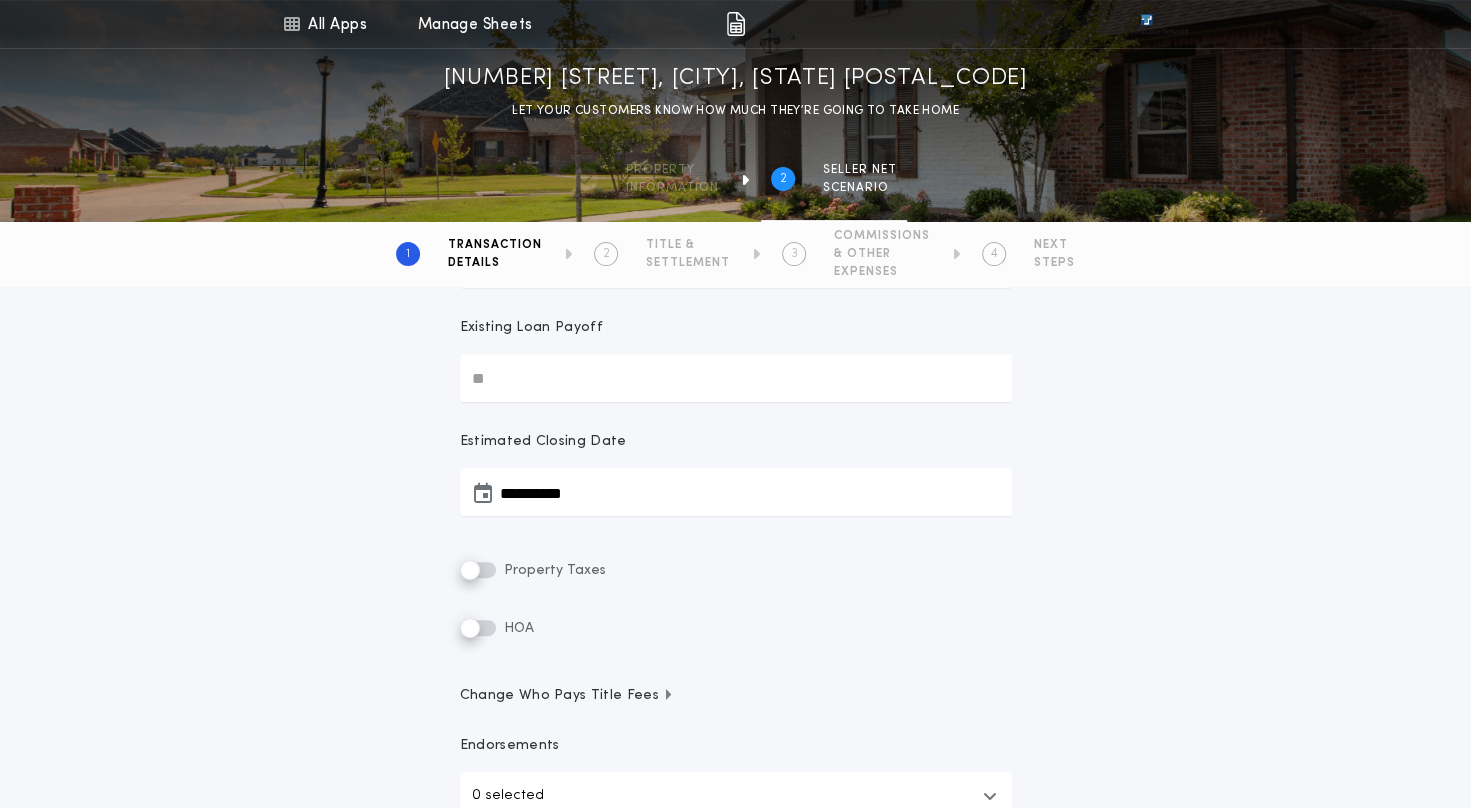 scroll, scrollTop: 285, scrollLeft: 0, axis: vertical 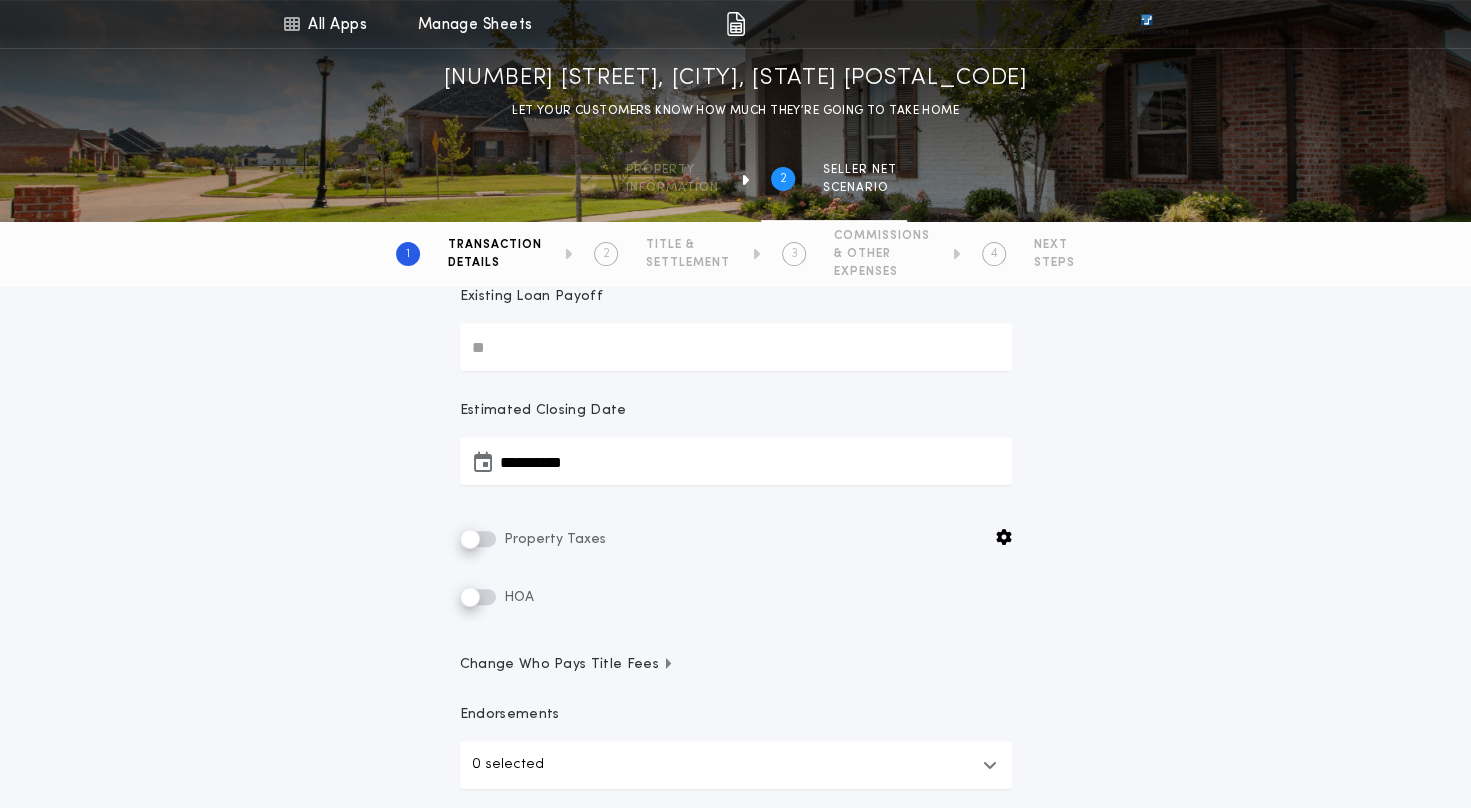 click on "**********" at bounding box center (736, 468) 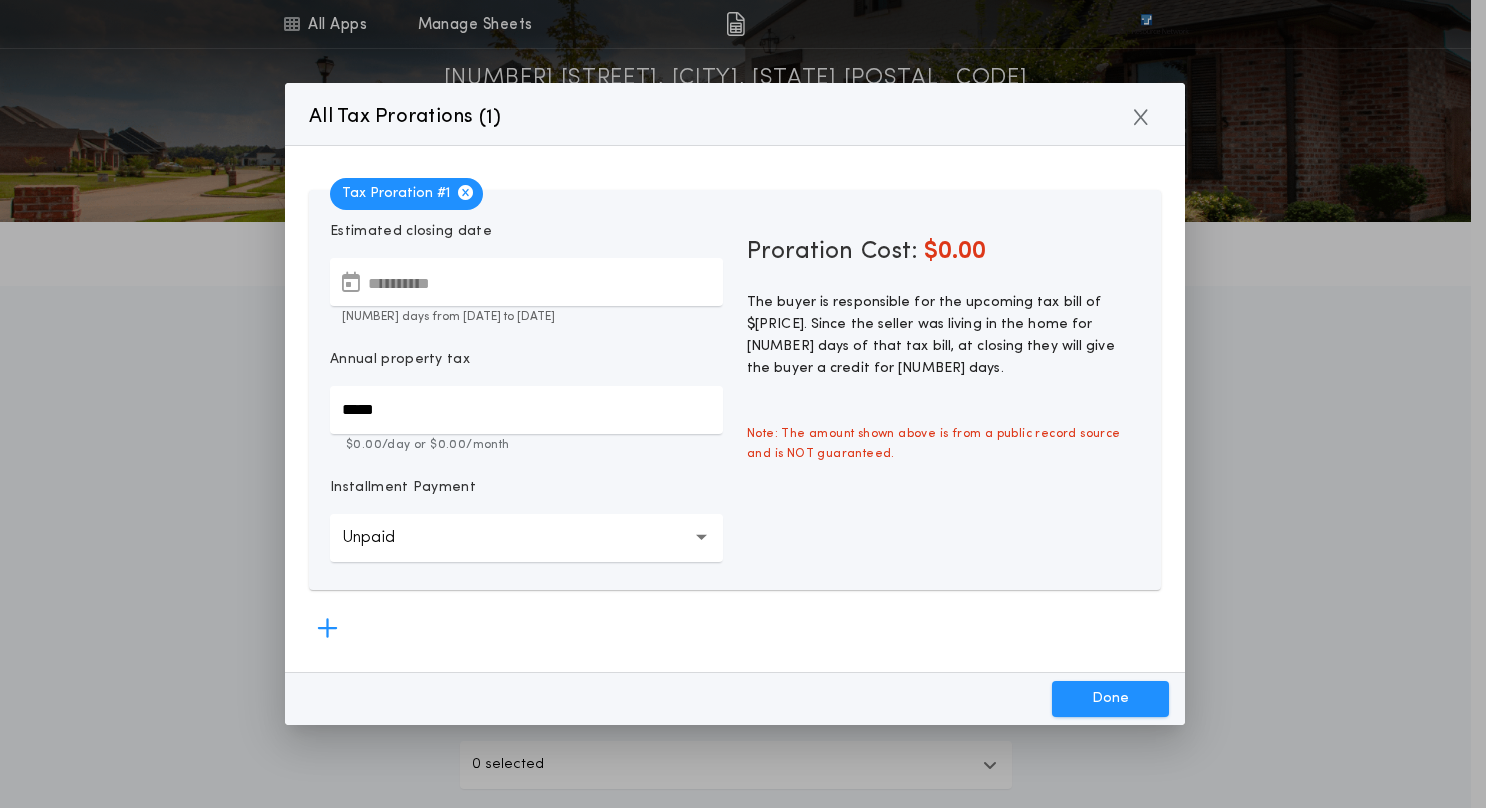 click on "**********" at bounding box center [526, 282] 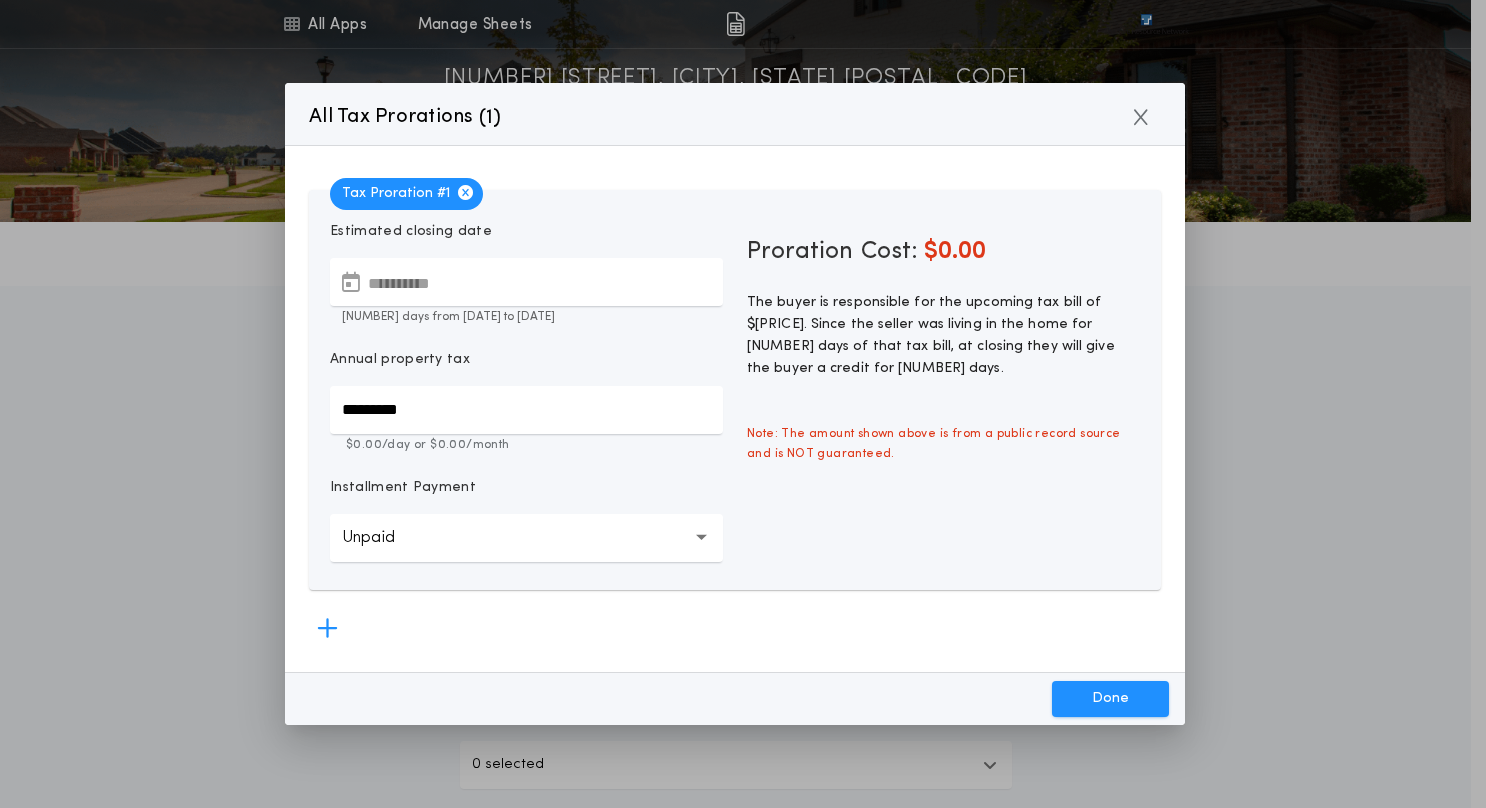 type on "*********" 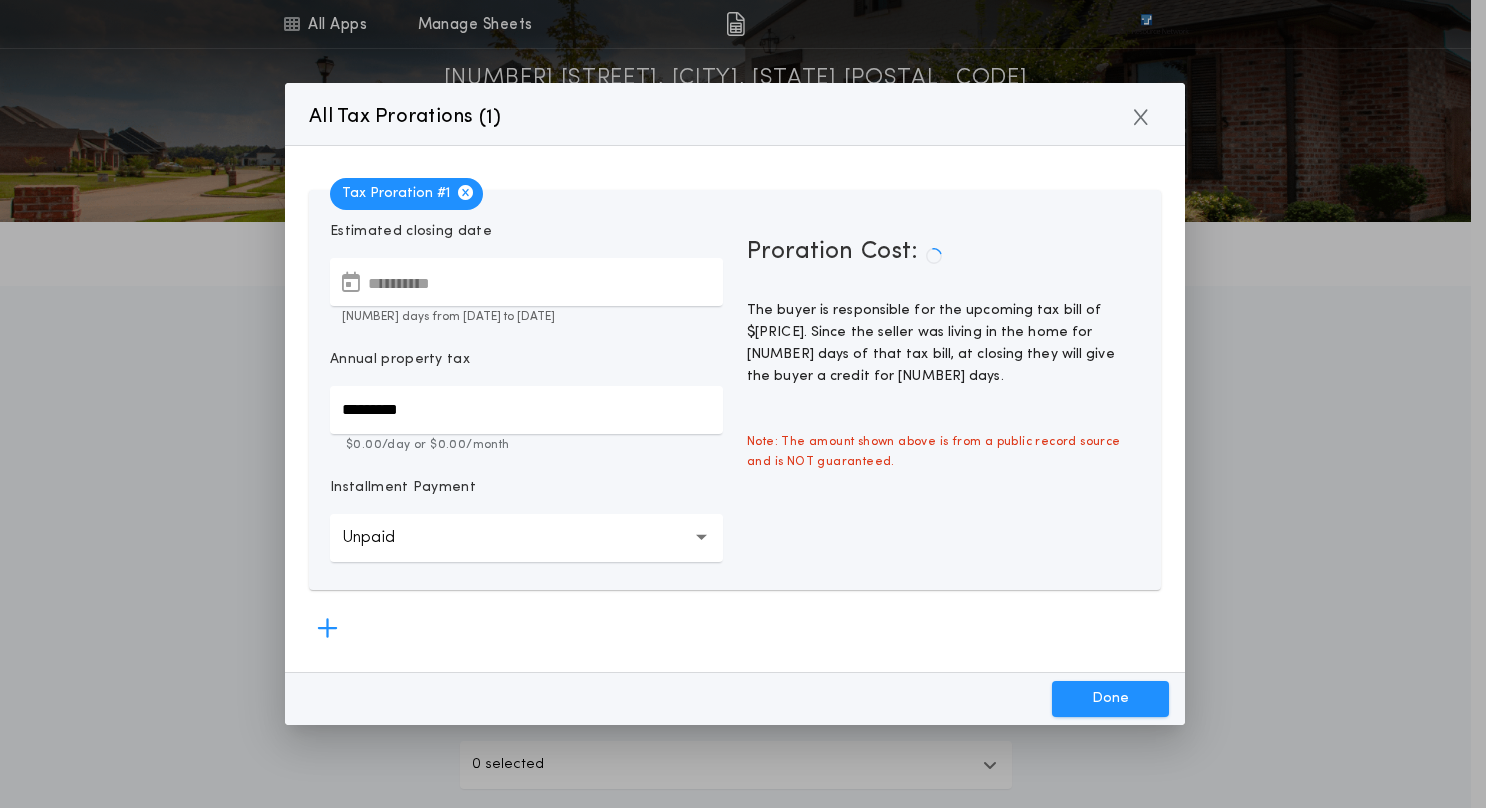 click on "Done" at bounding box center [1110, 699] 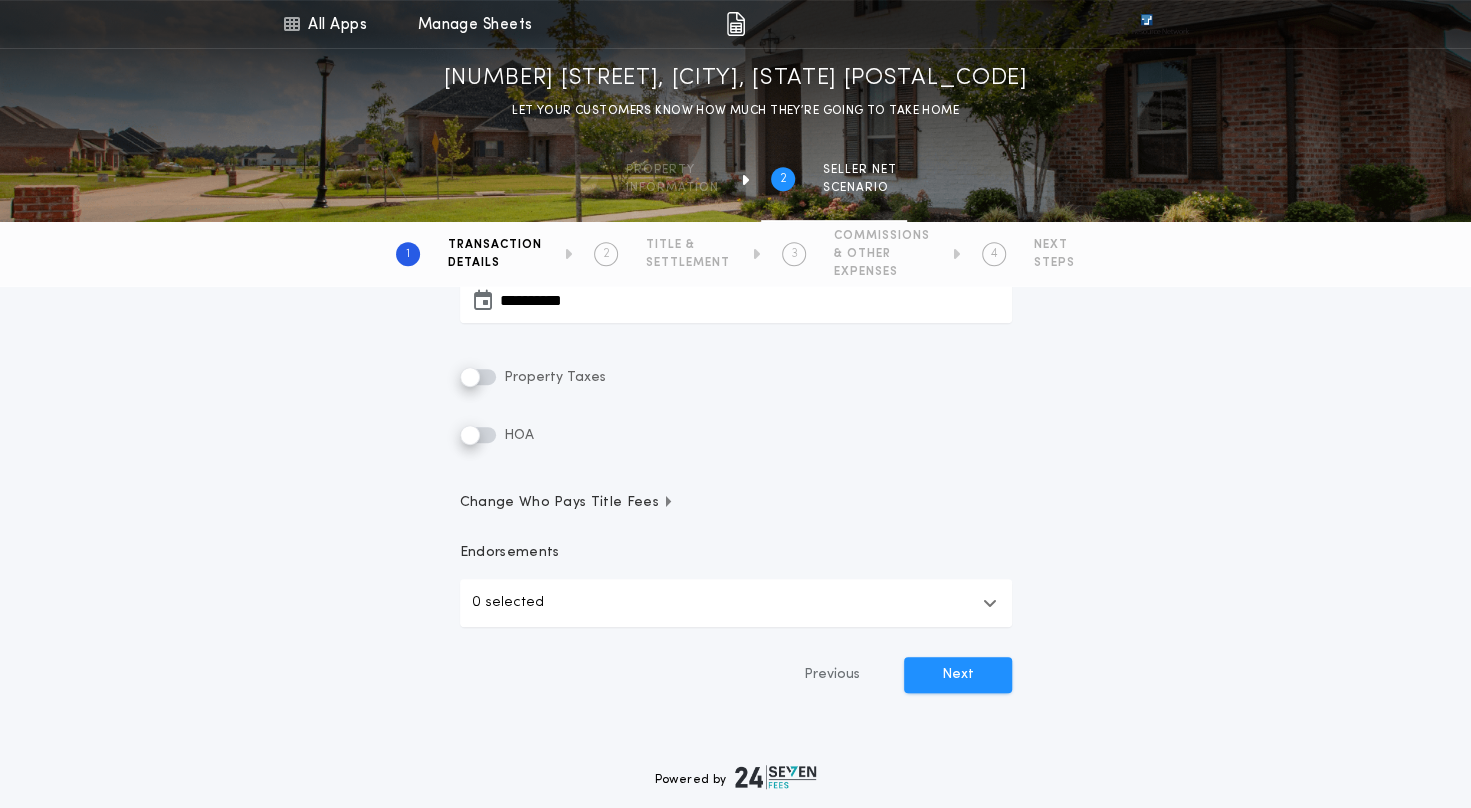 scroll, scrollTop: 453, scrollLeft: 0, axis: vertical 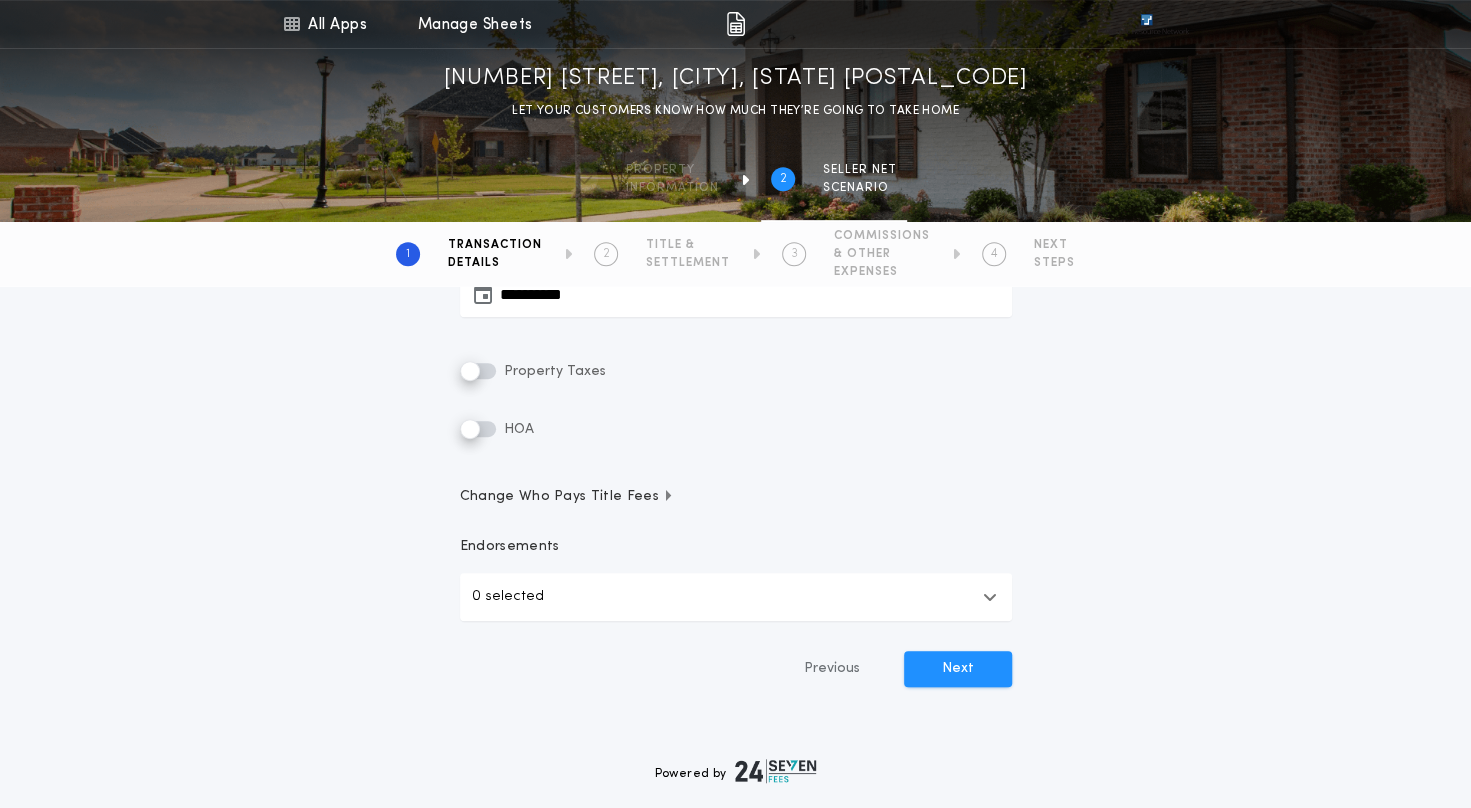click on "Property Taxes" at bounding box center (533, 371) 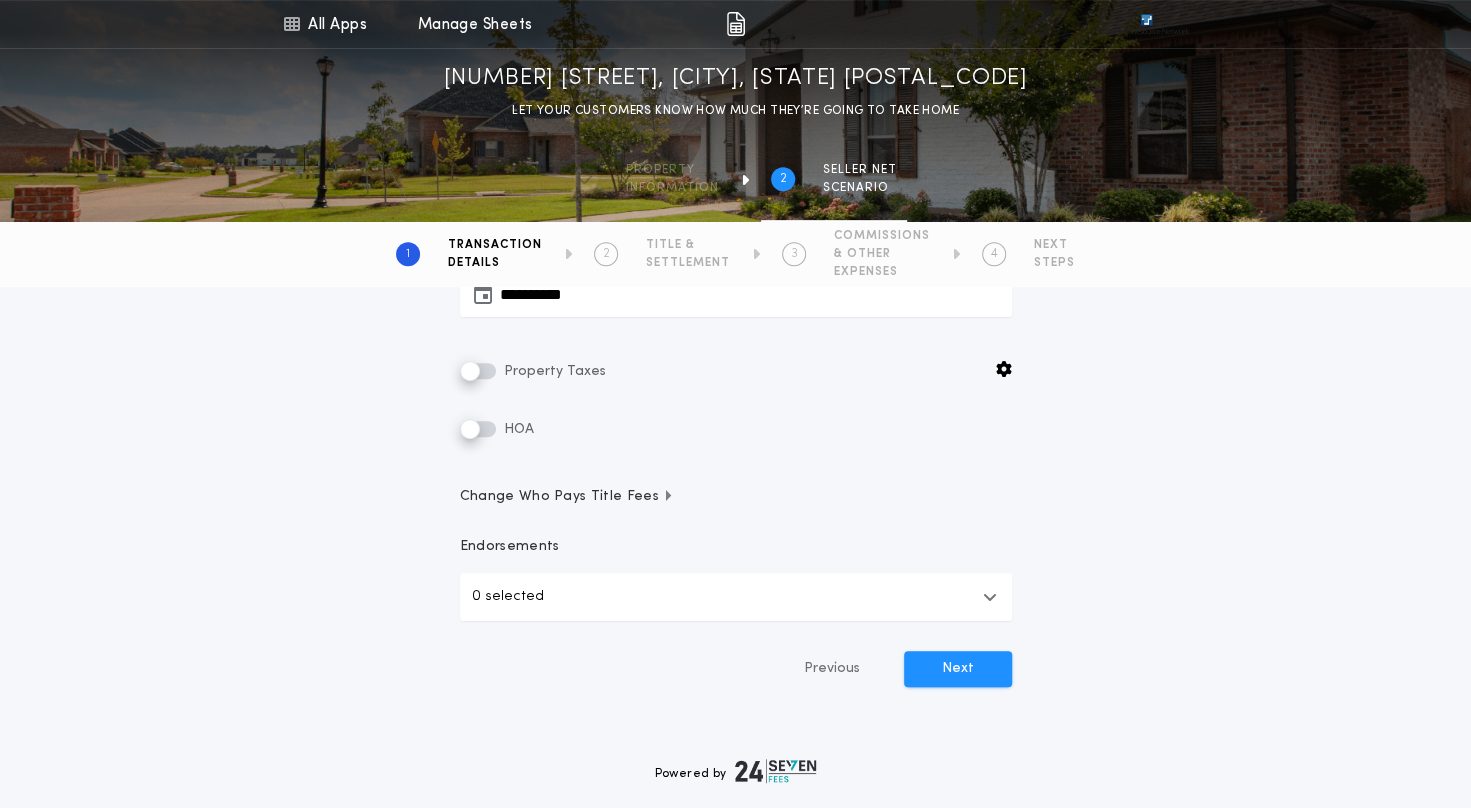 click on "**********" at bounding box center [736, 300] 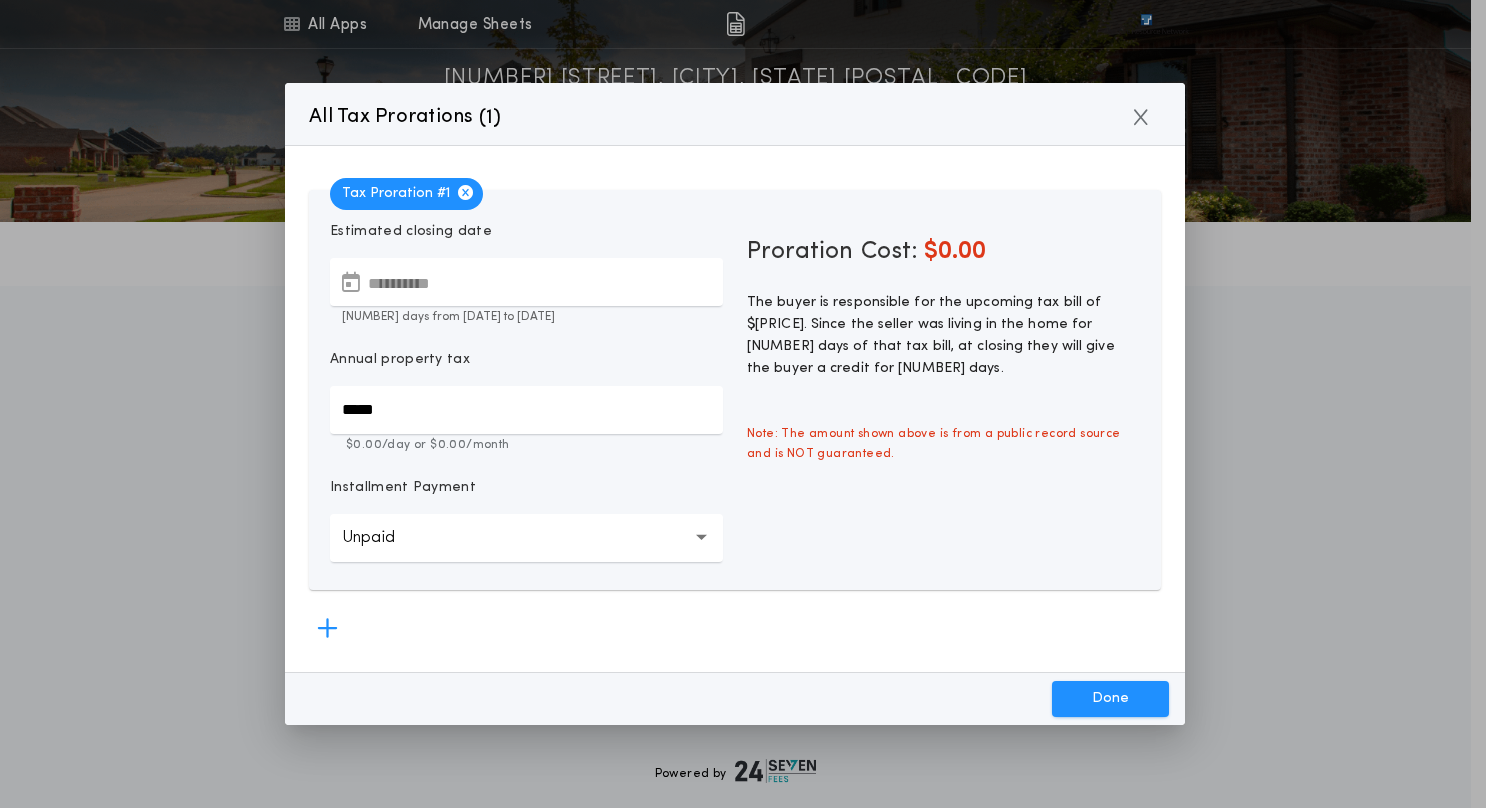 click on "*****" at bounding box center [526, 410] 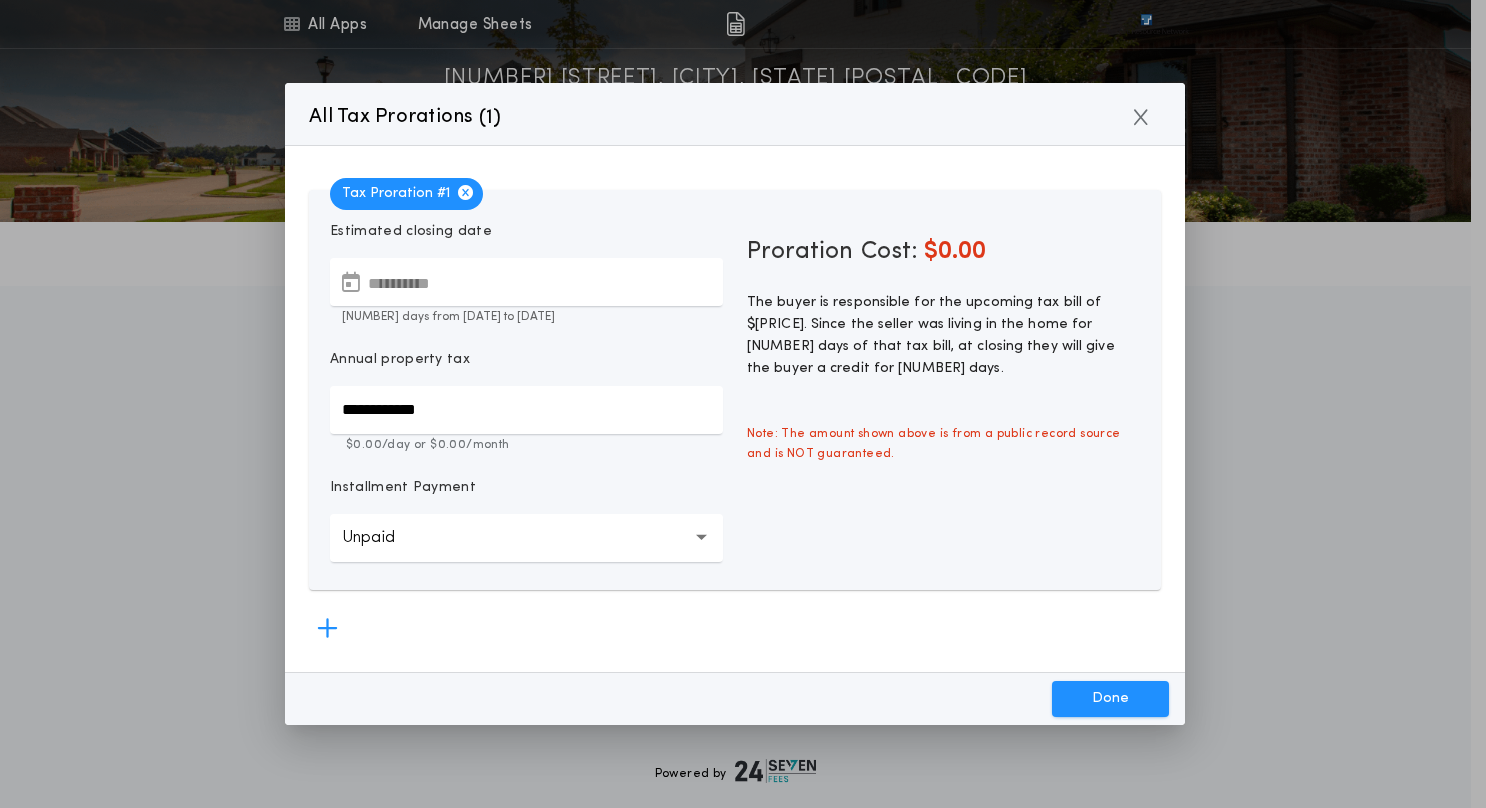 click on "**********" at bounding box center [526, 410] 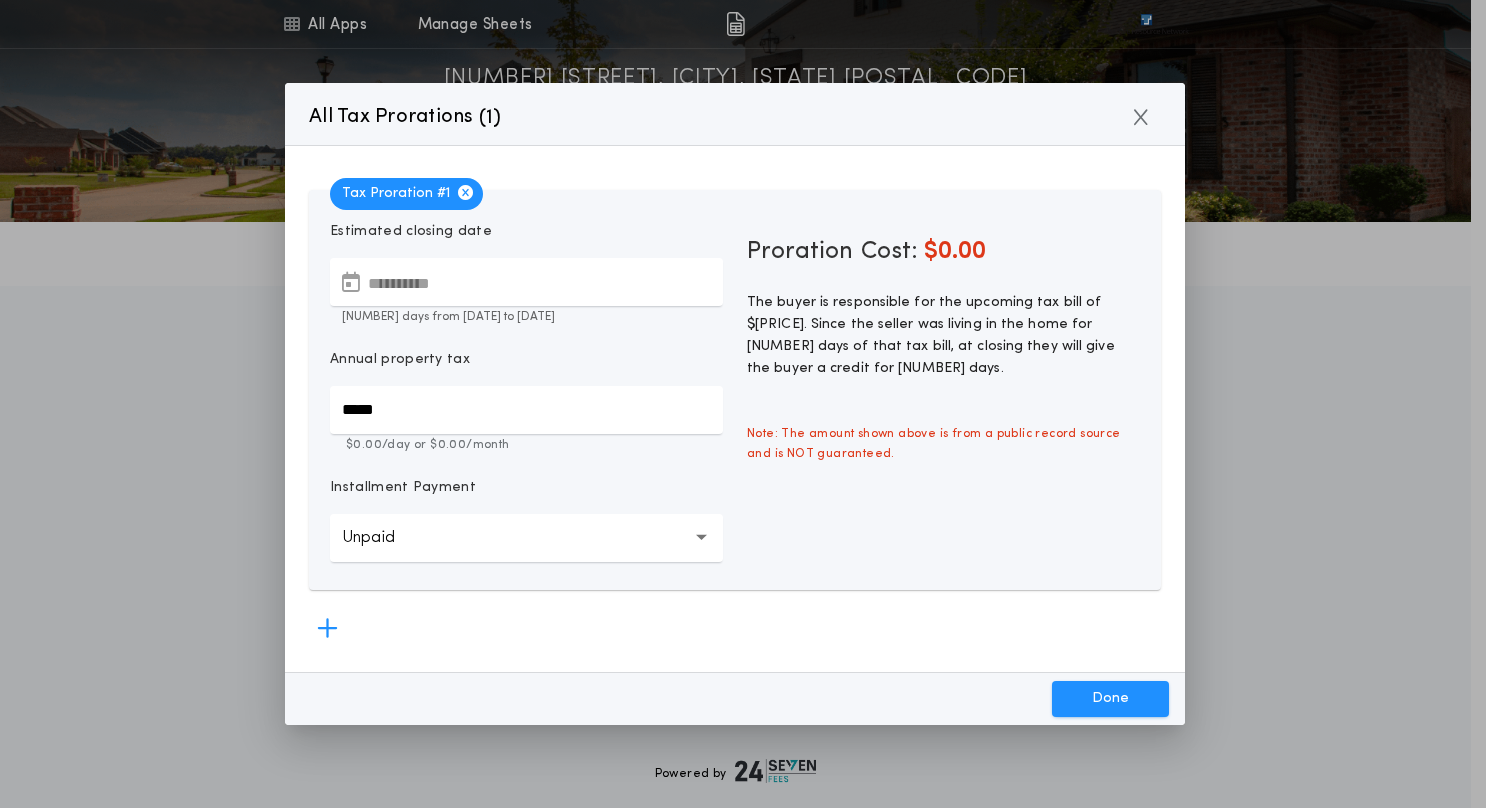 paste on "*******" 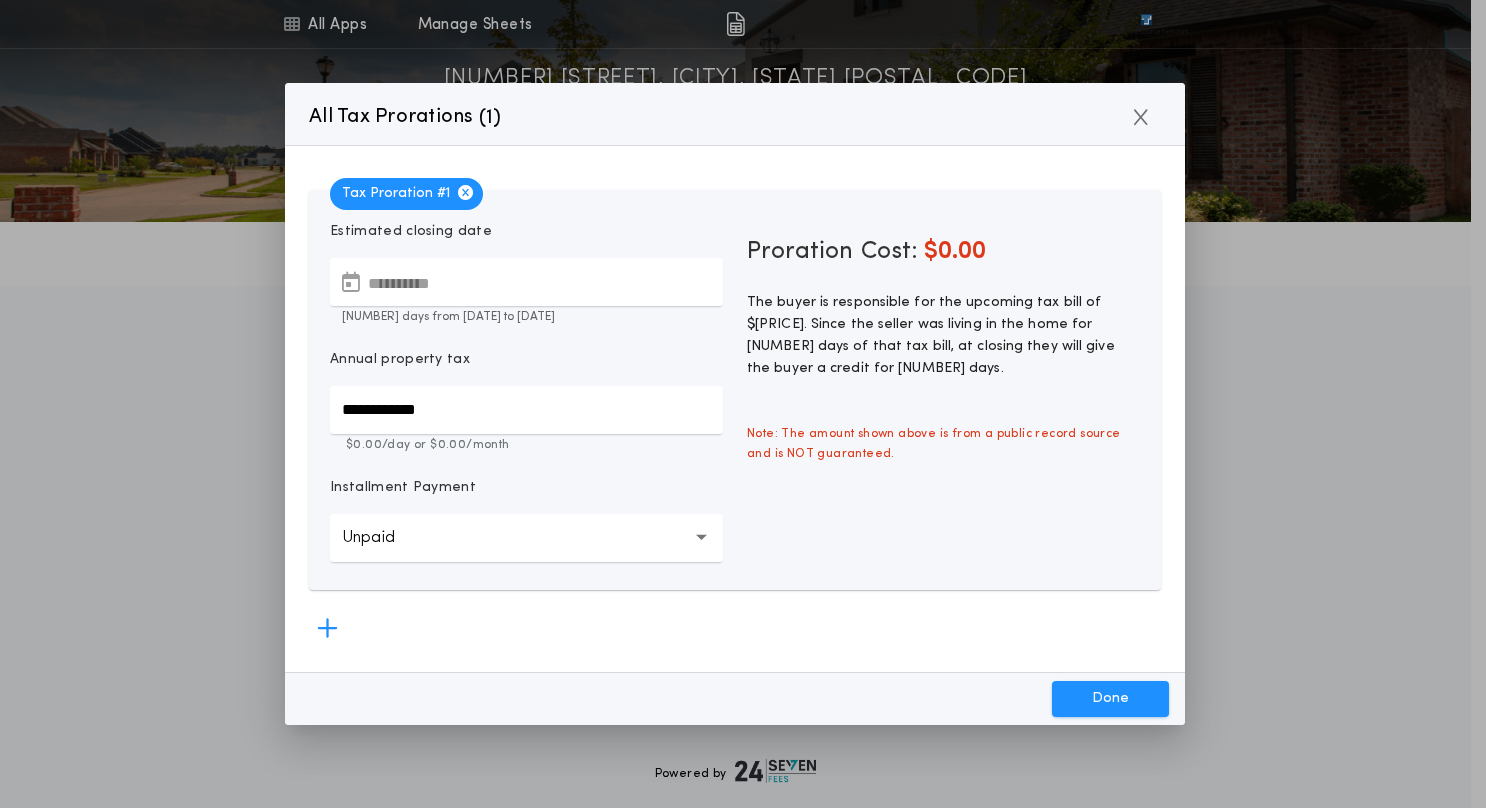 click on "**********" at bounding box center [526, 410] 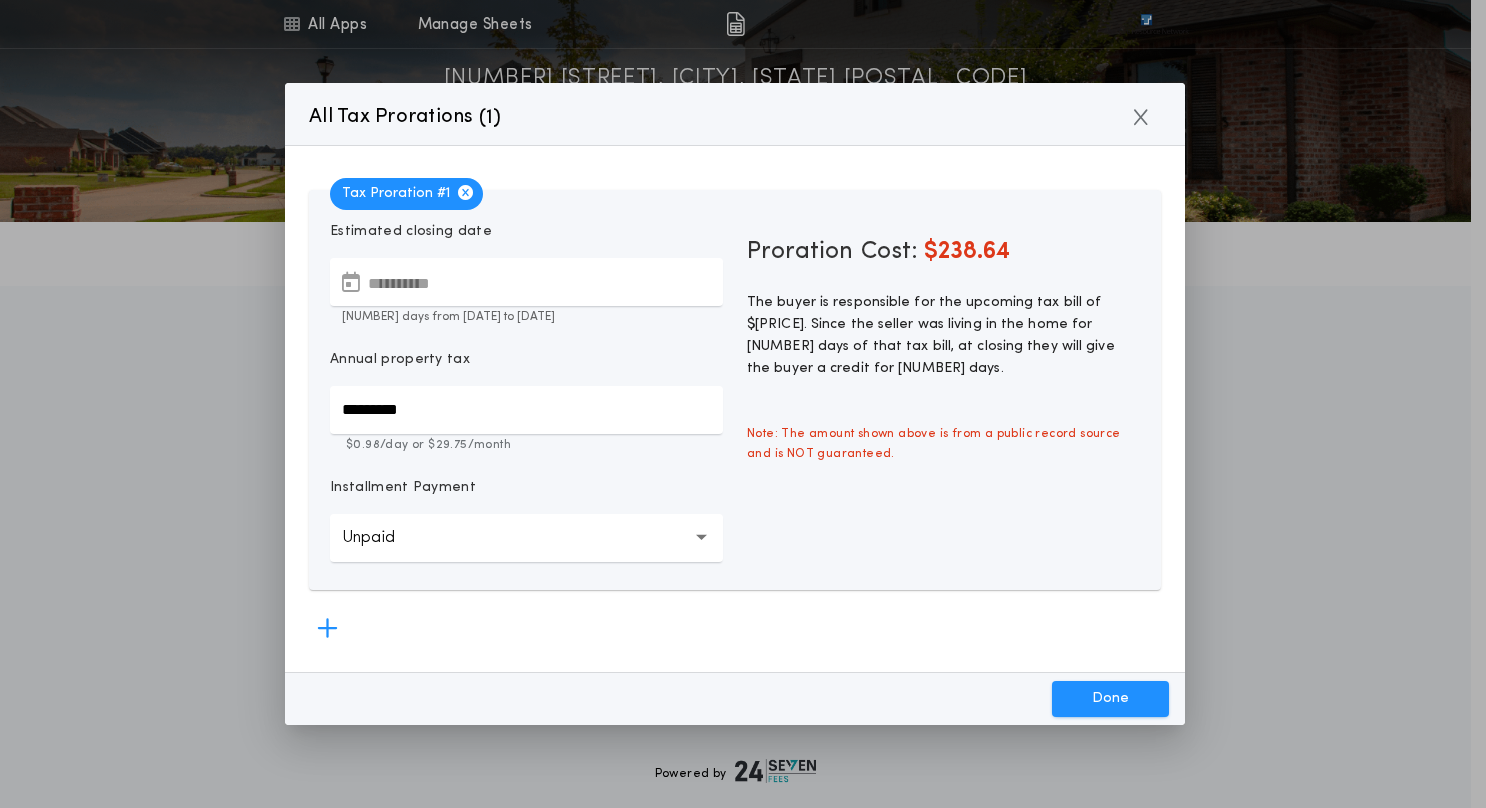 click on "**********" at bounding box center (526, 282) 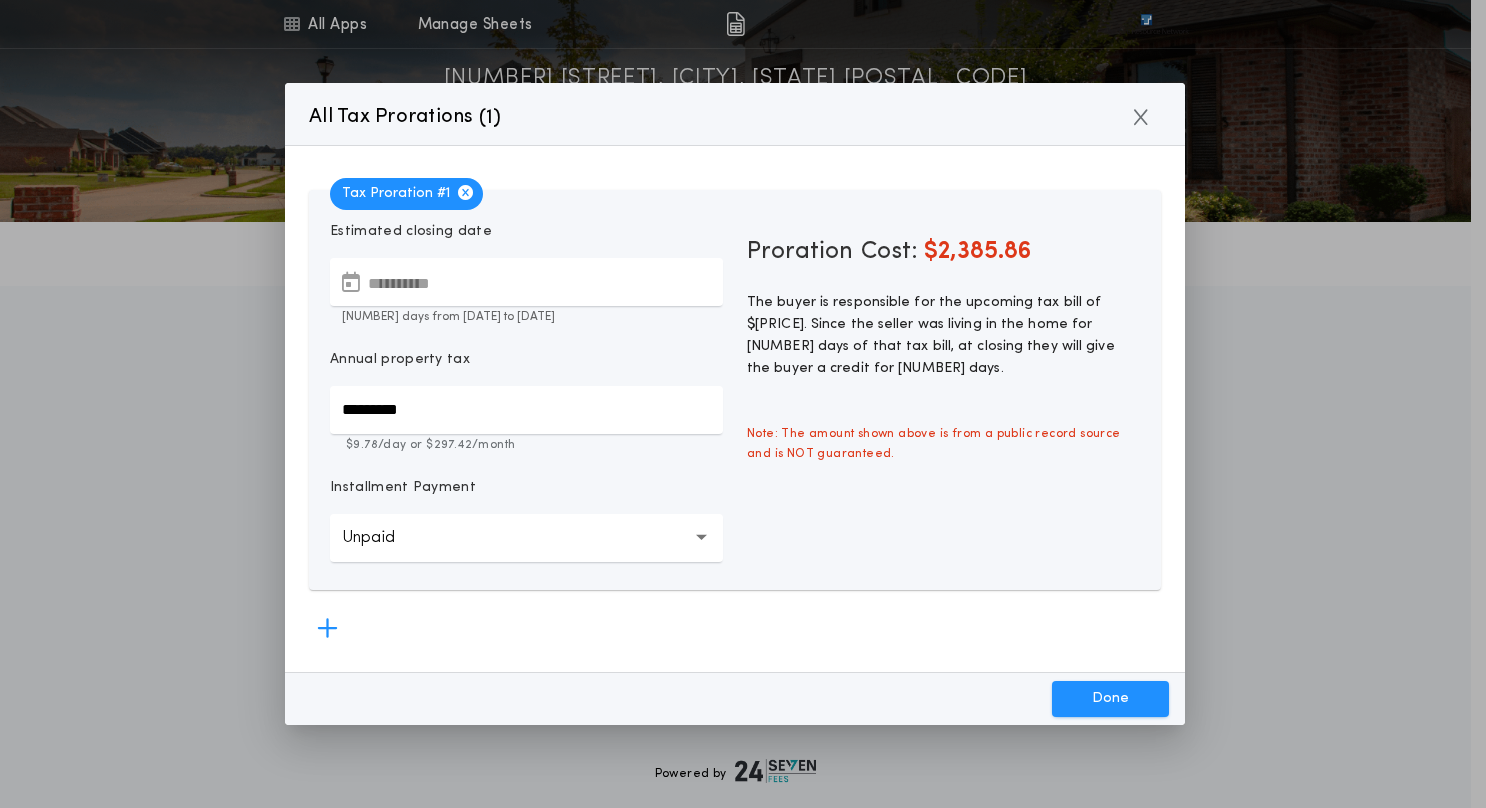 click on "Done" at bounding box center (1110, 699) 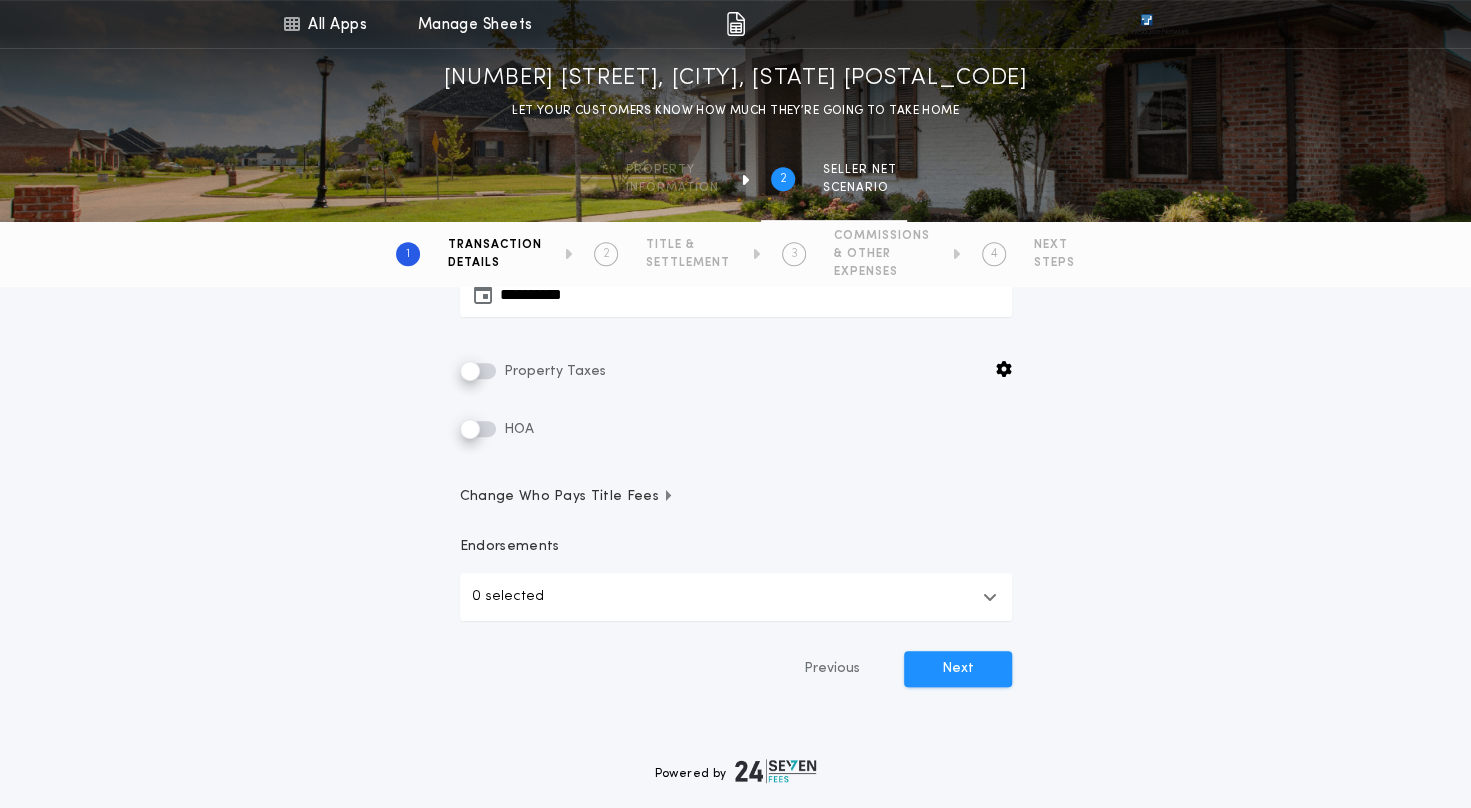 click on "Change Who Pays Title Fees" at bounding box center [567, 497] 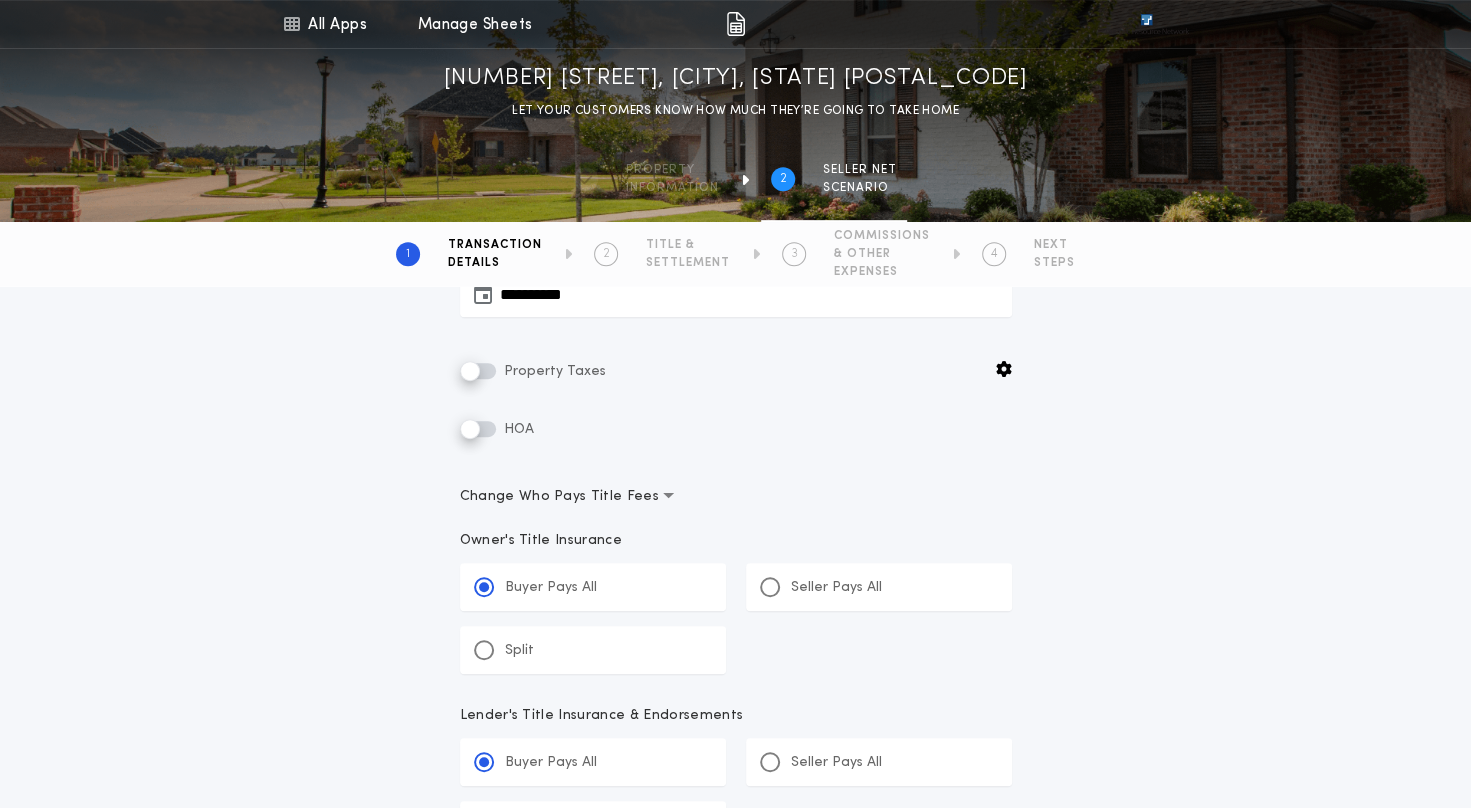 click at bounding box center (484, 650) 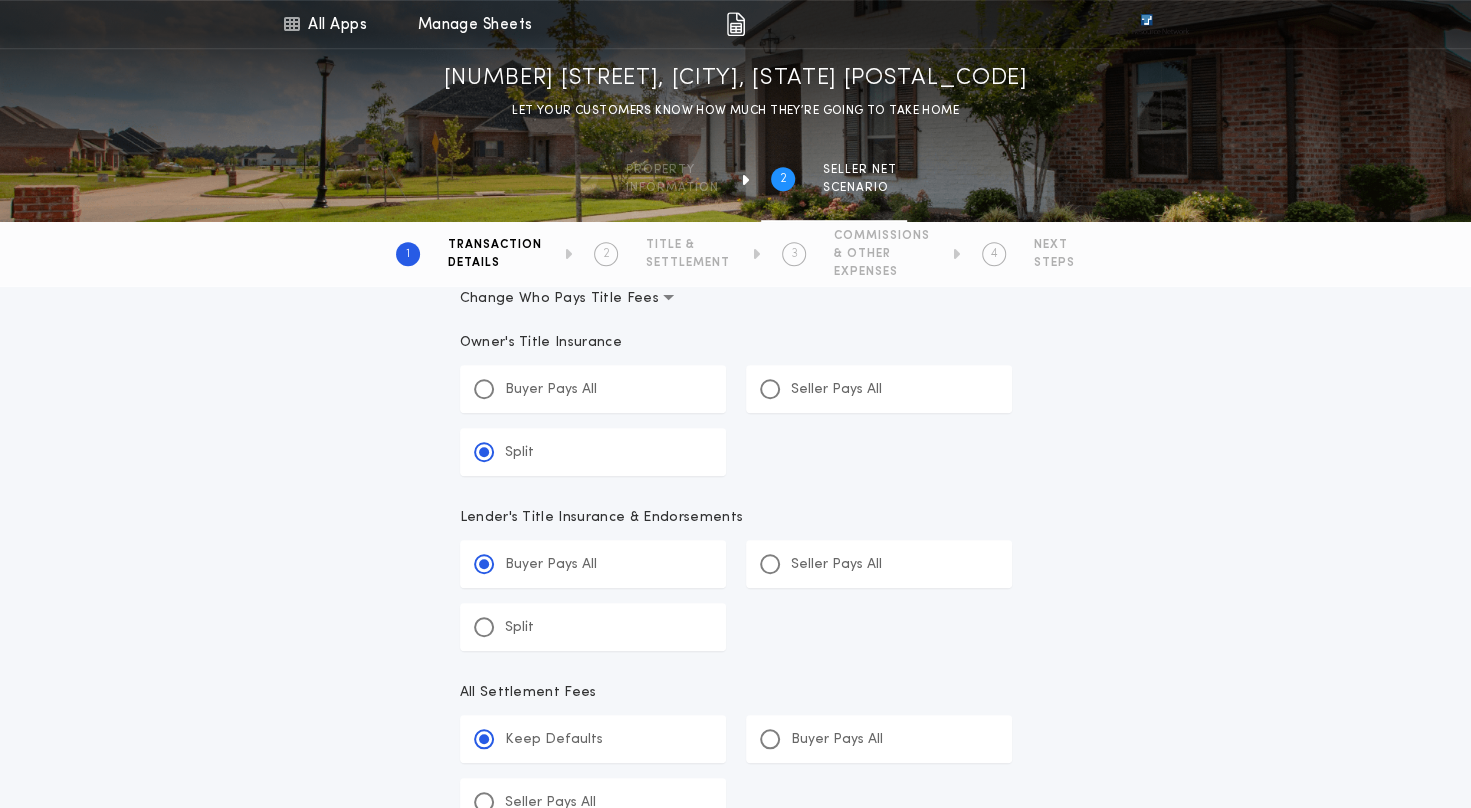 scroll, scrollTop: 655, scrollLeft: 0, axis: vertical 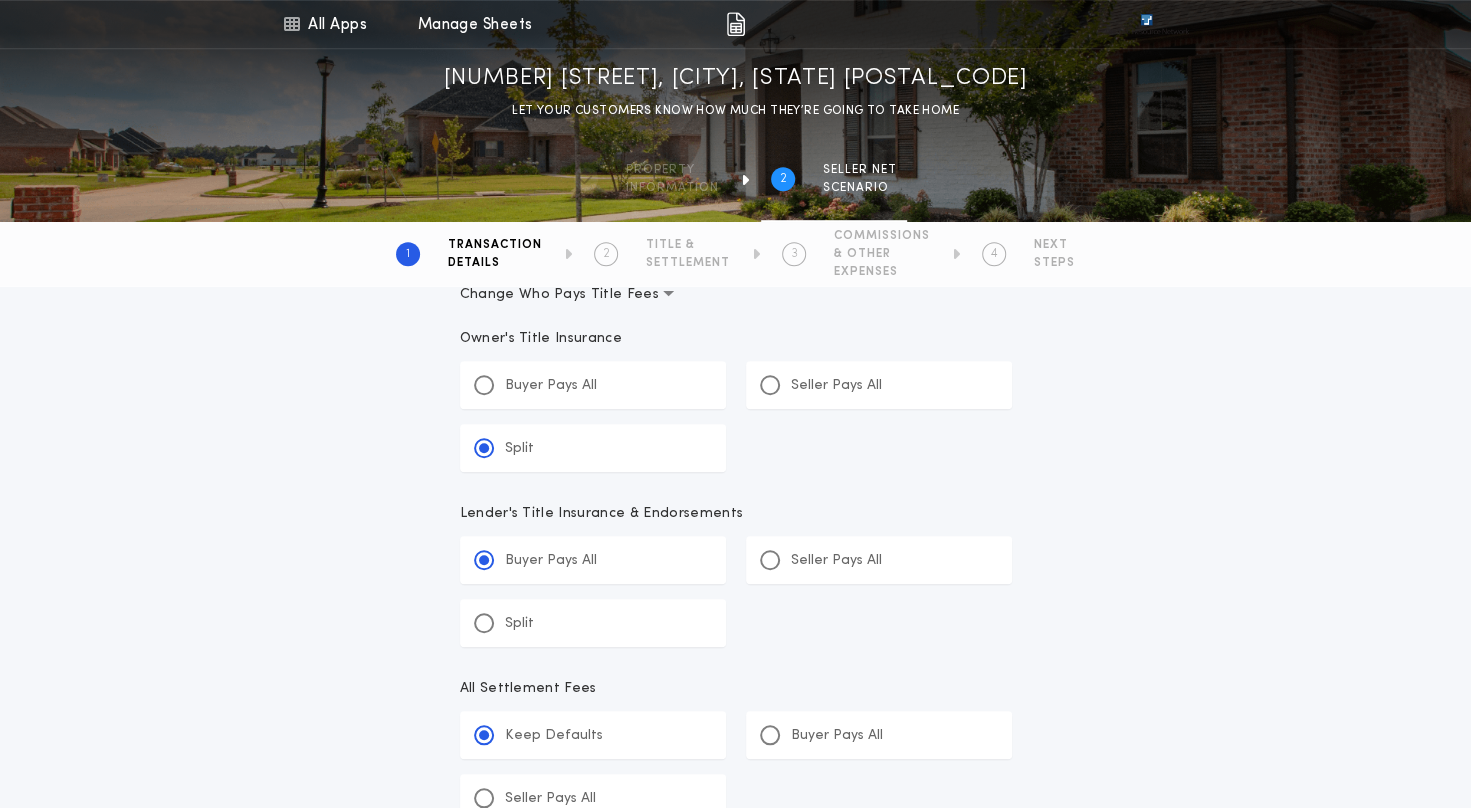 click on "Split" at bounding box center (504, 623) 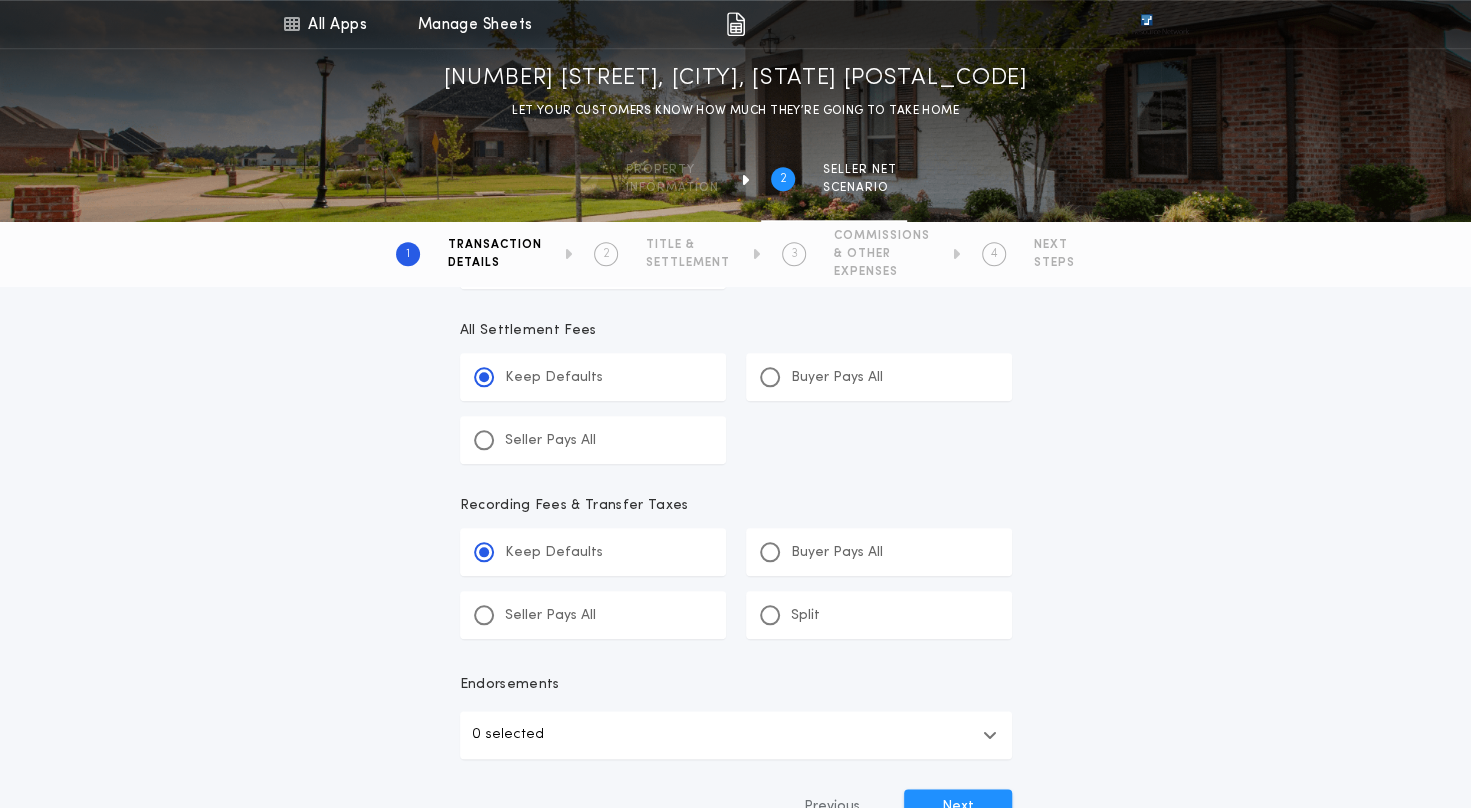 scroll, scrollTop: 1014, scrollLeft: 0, axis: vertical 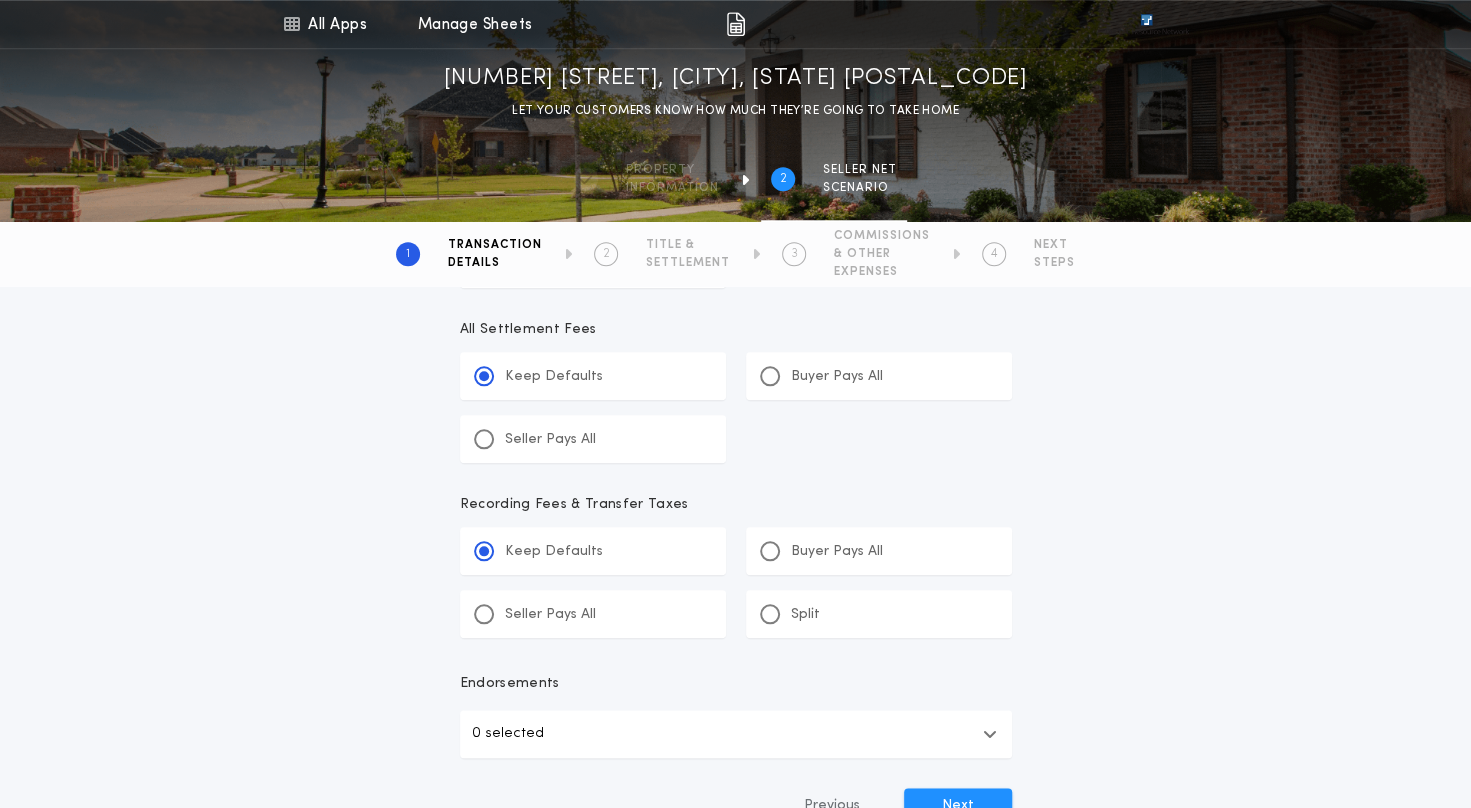 click at bounding box center (770, 614) 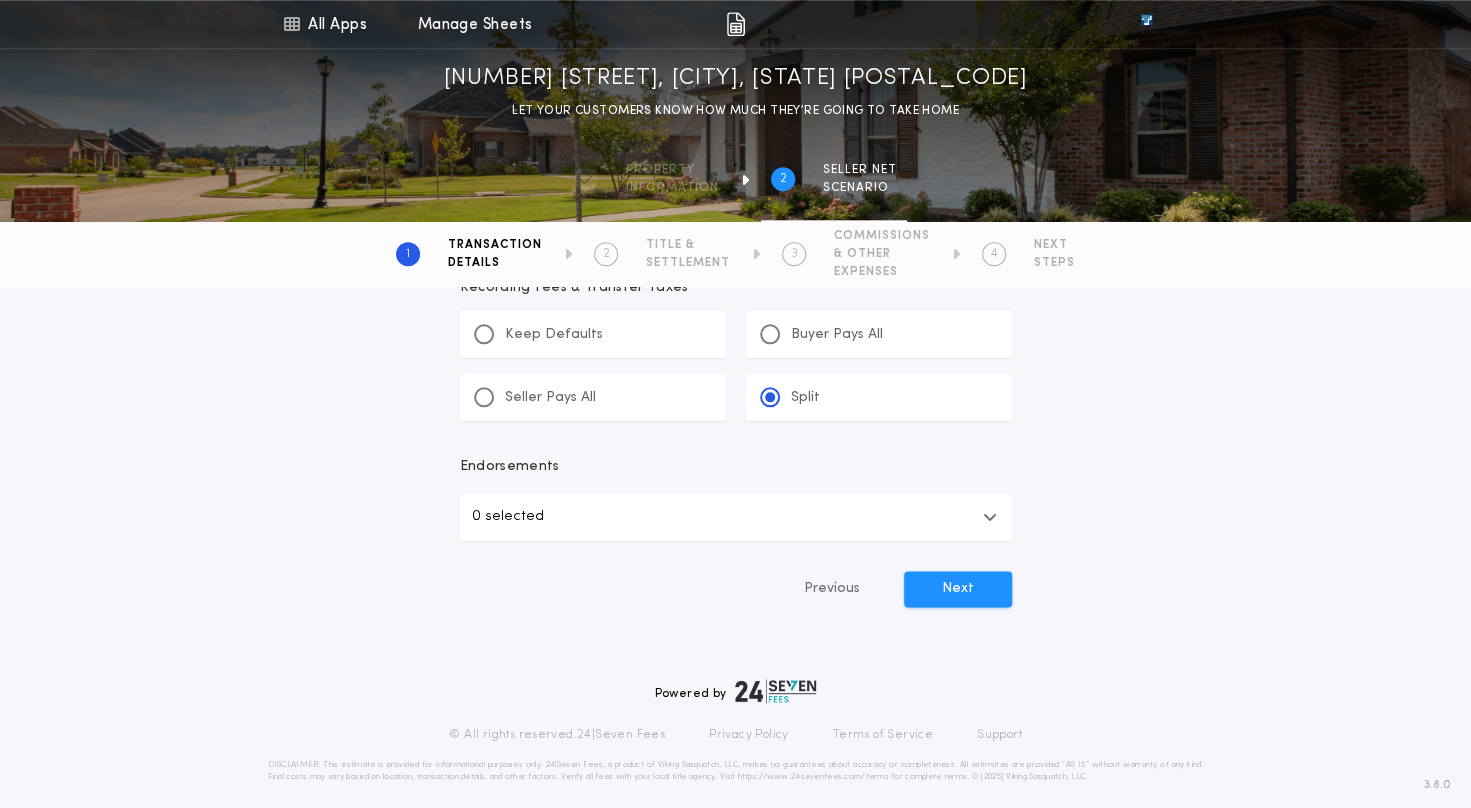 scroll, scrollTop: 1243, scrollLeft: 0, axis: vertical 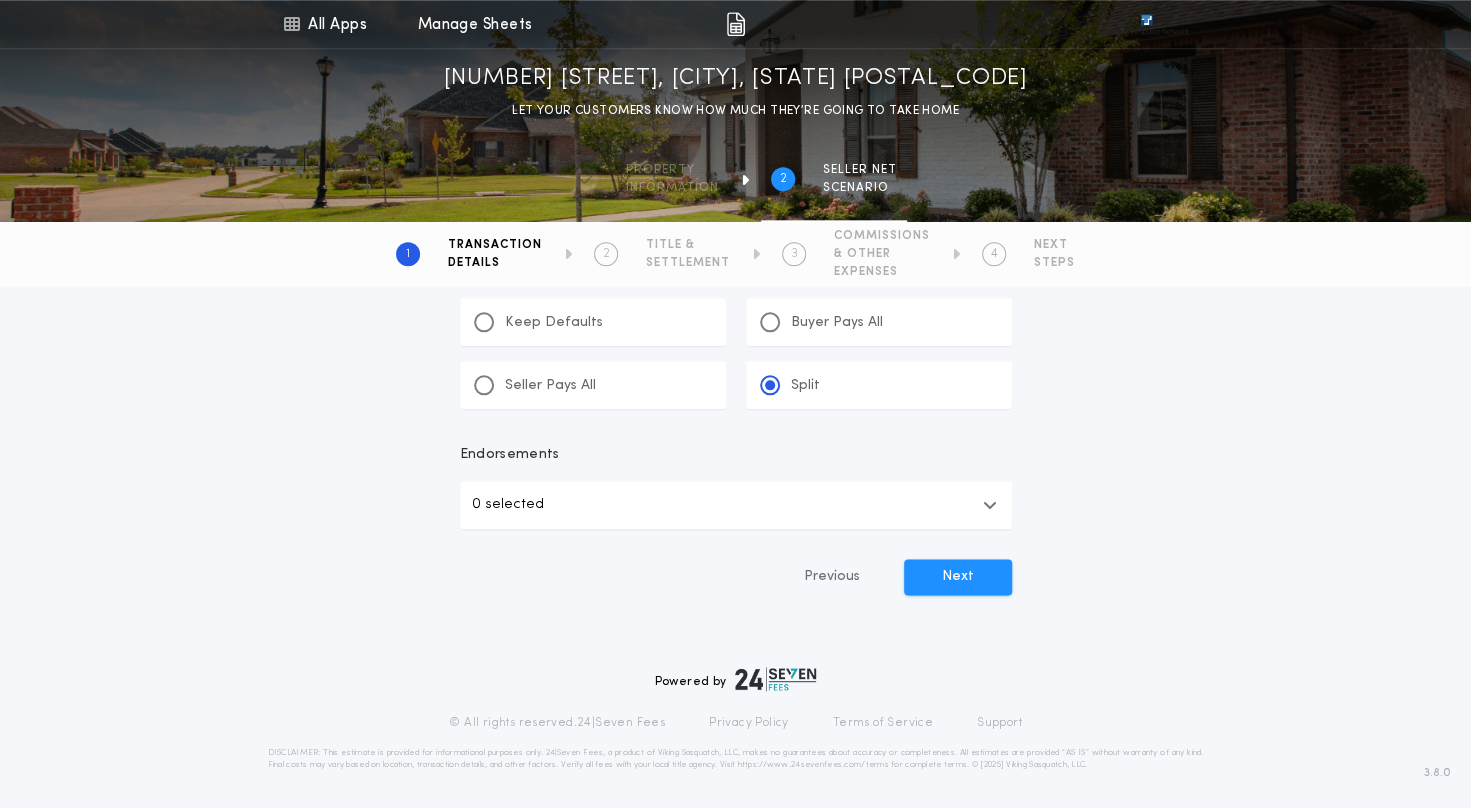 click on "Next" at bounding box center (958, 577) 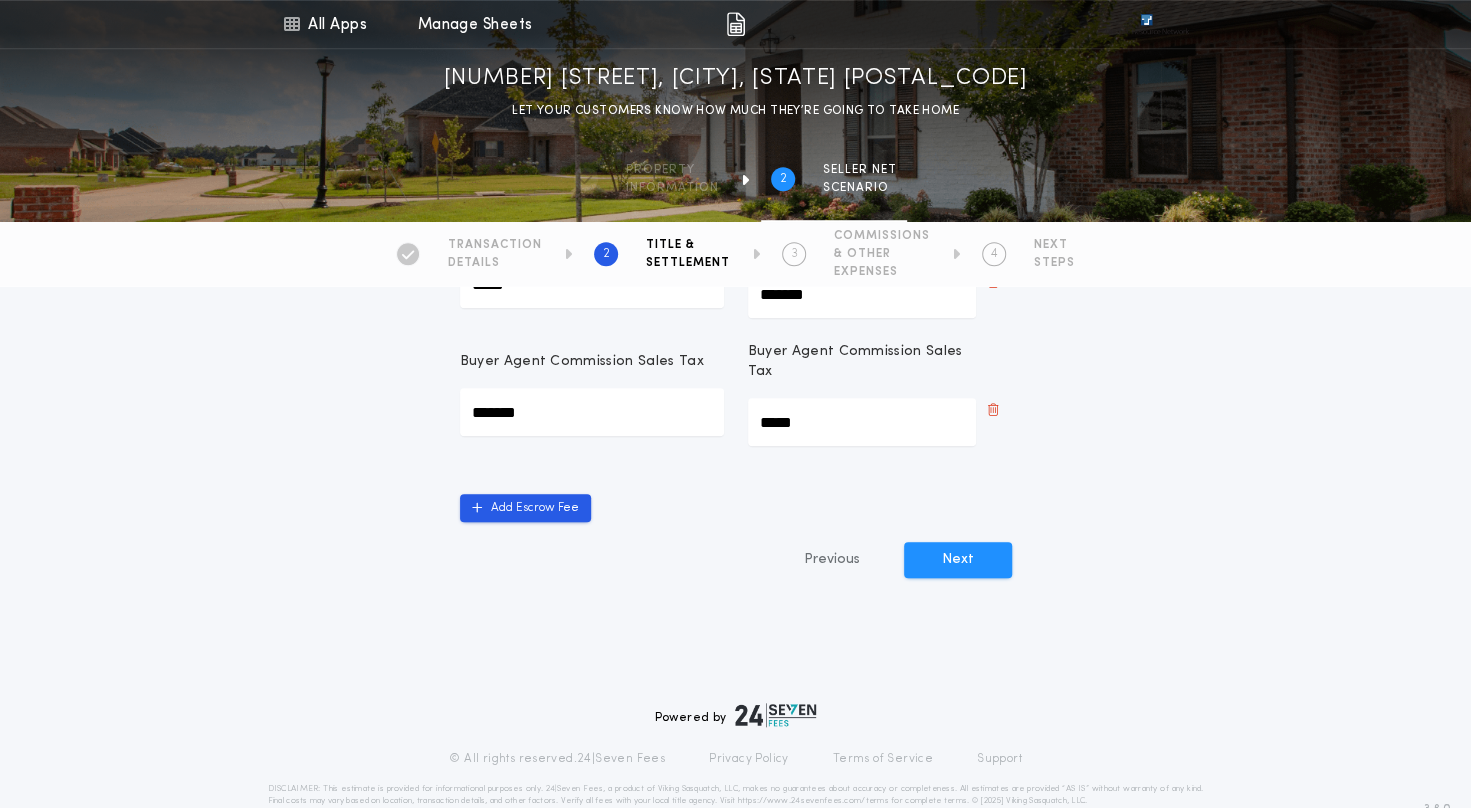 scroll, scrollTop: 803, scrollLeft: 0, axis: vertical 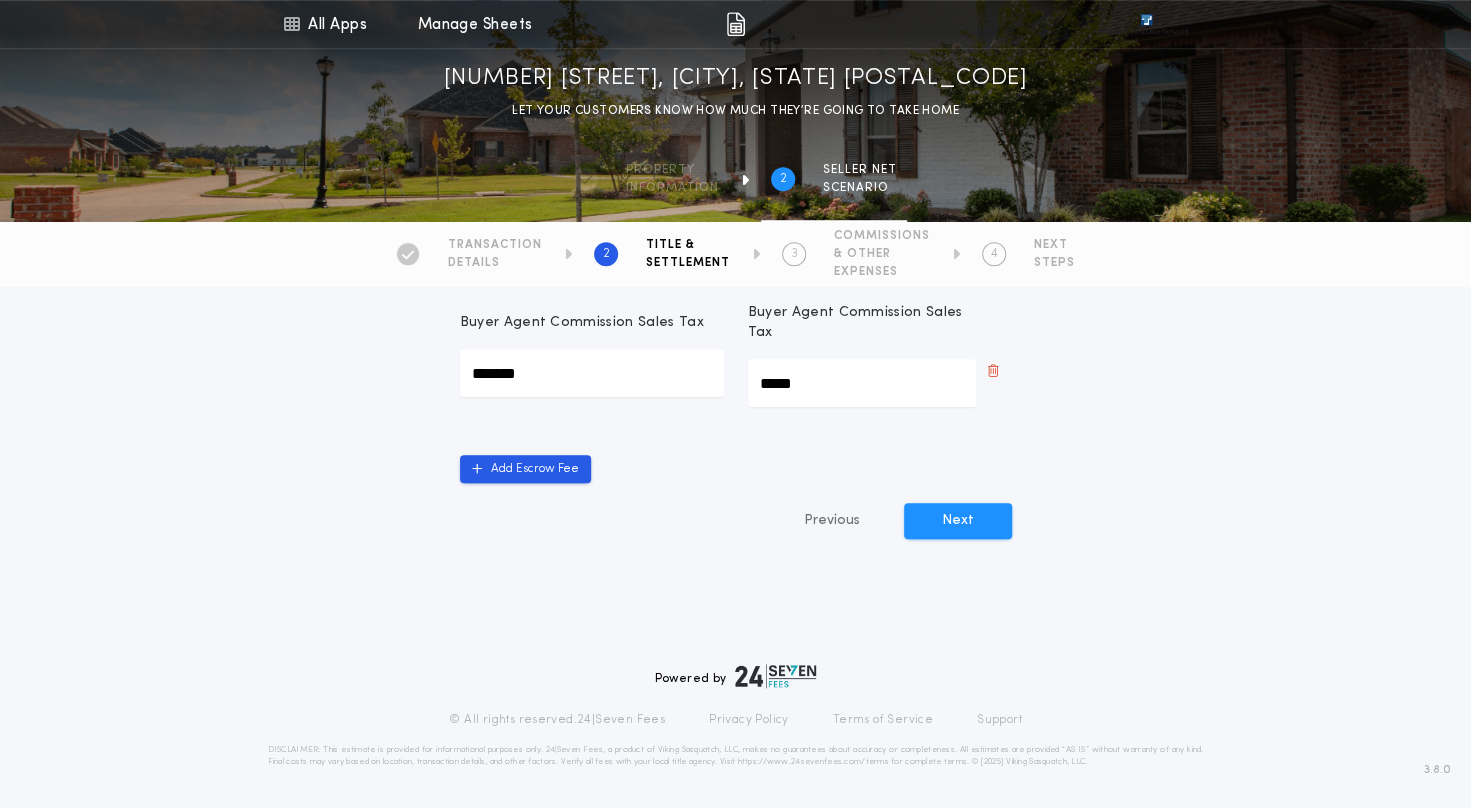 click on "Next" at bounding box center [958, 521] 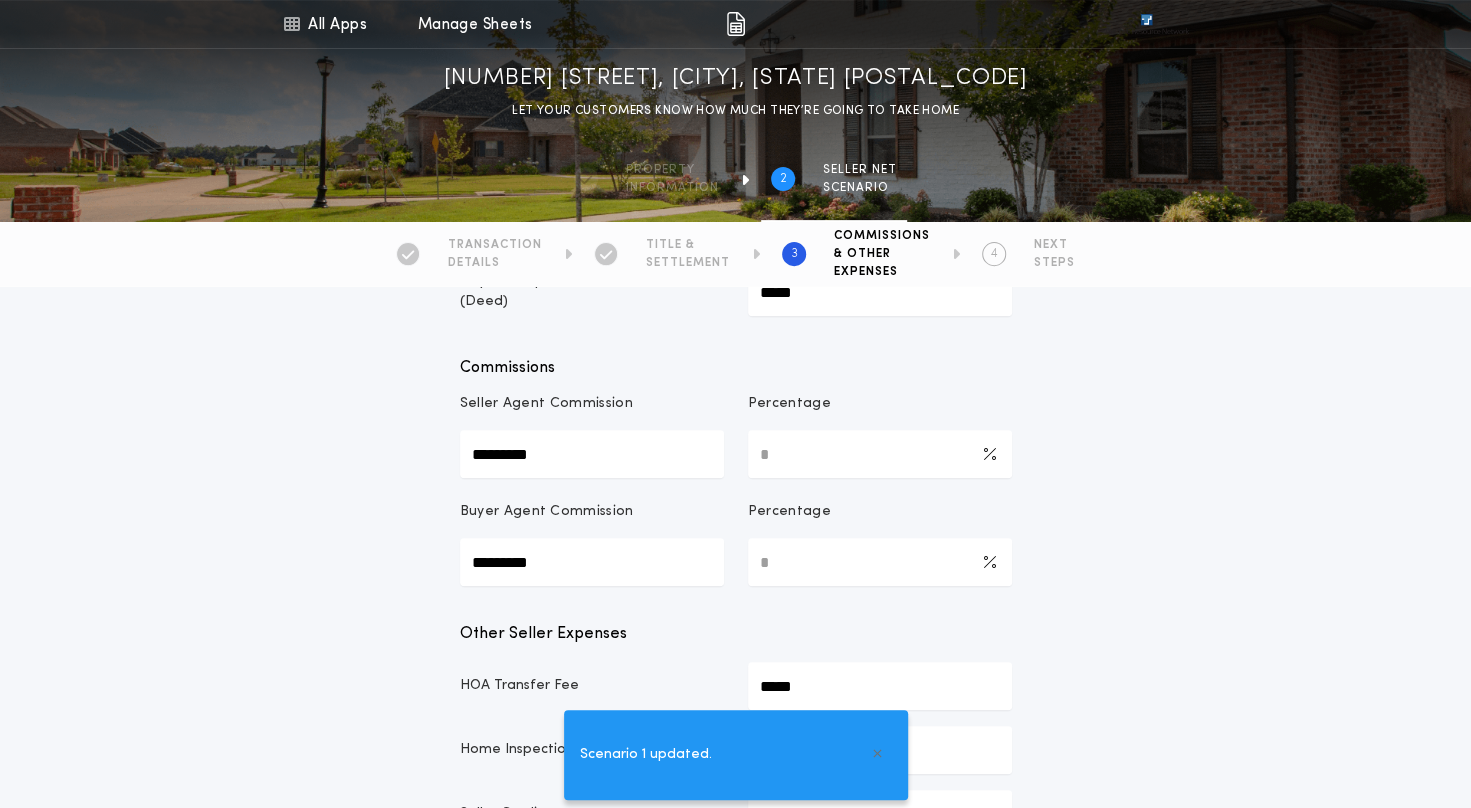 scroll, scrollTop: 309, scrollLeft: 0, axis: vertical 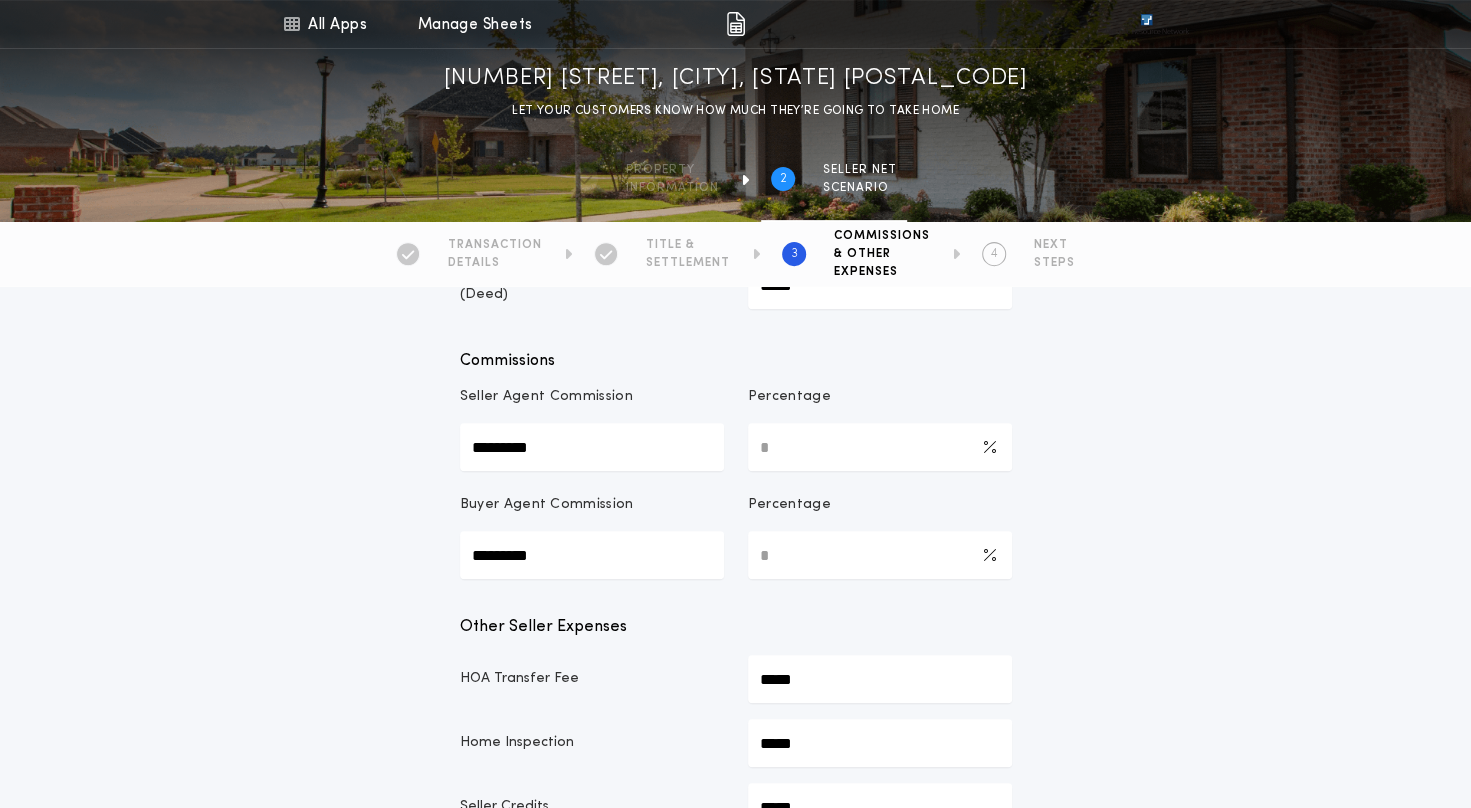 click on "*" at bounding box center [880, 447] 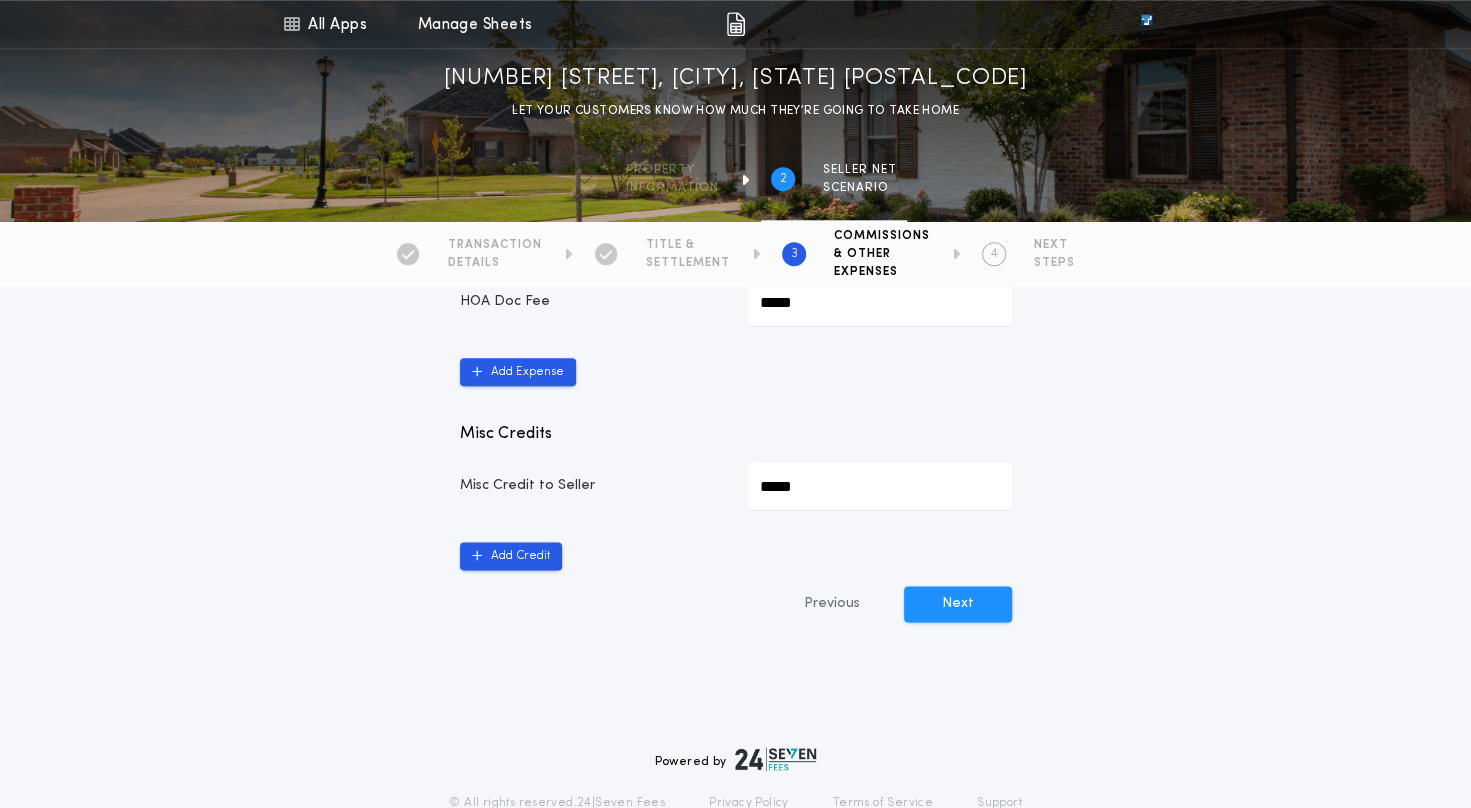 scroll, scrollTop: 1138, scrollLeft: 0, axis: vertical 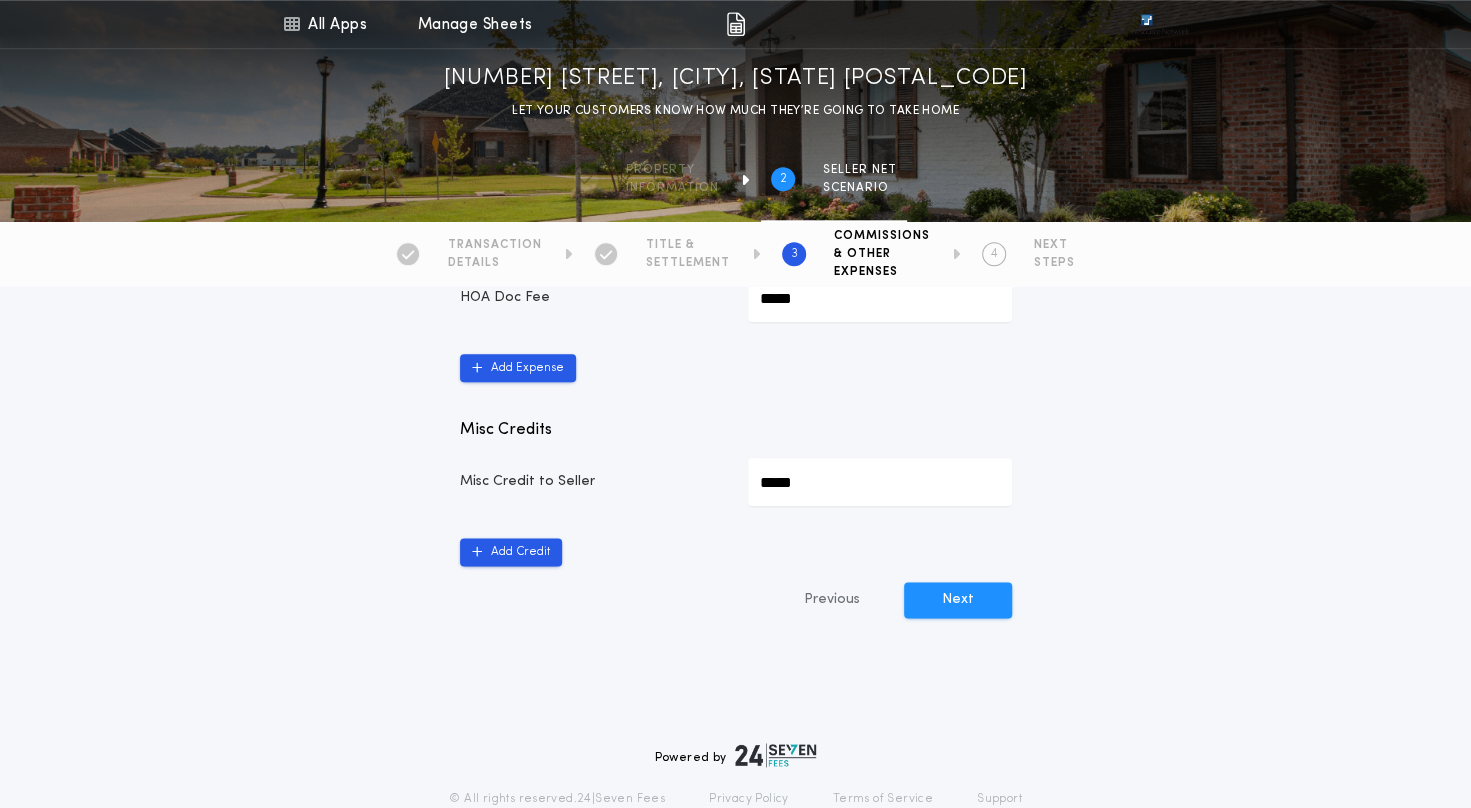 click on "Next" at bounding box center [958, 600] 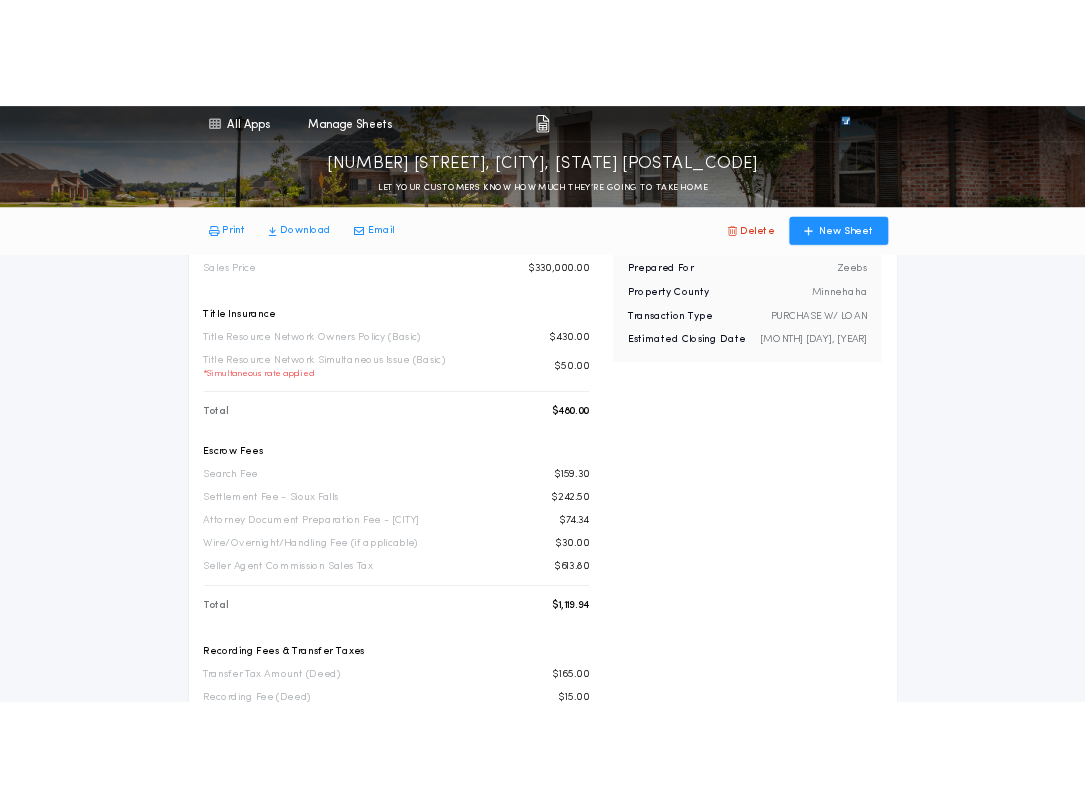 scroll, scrollTop: 0, scrollLeft: 0, axis: both 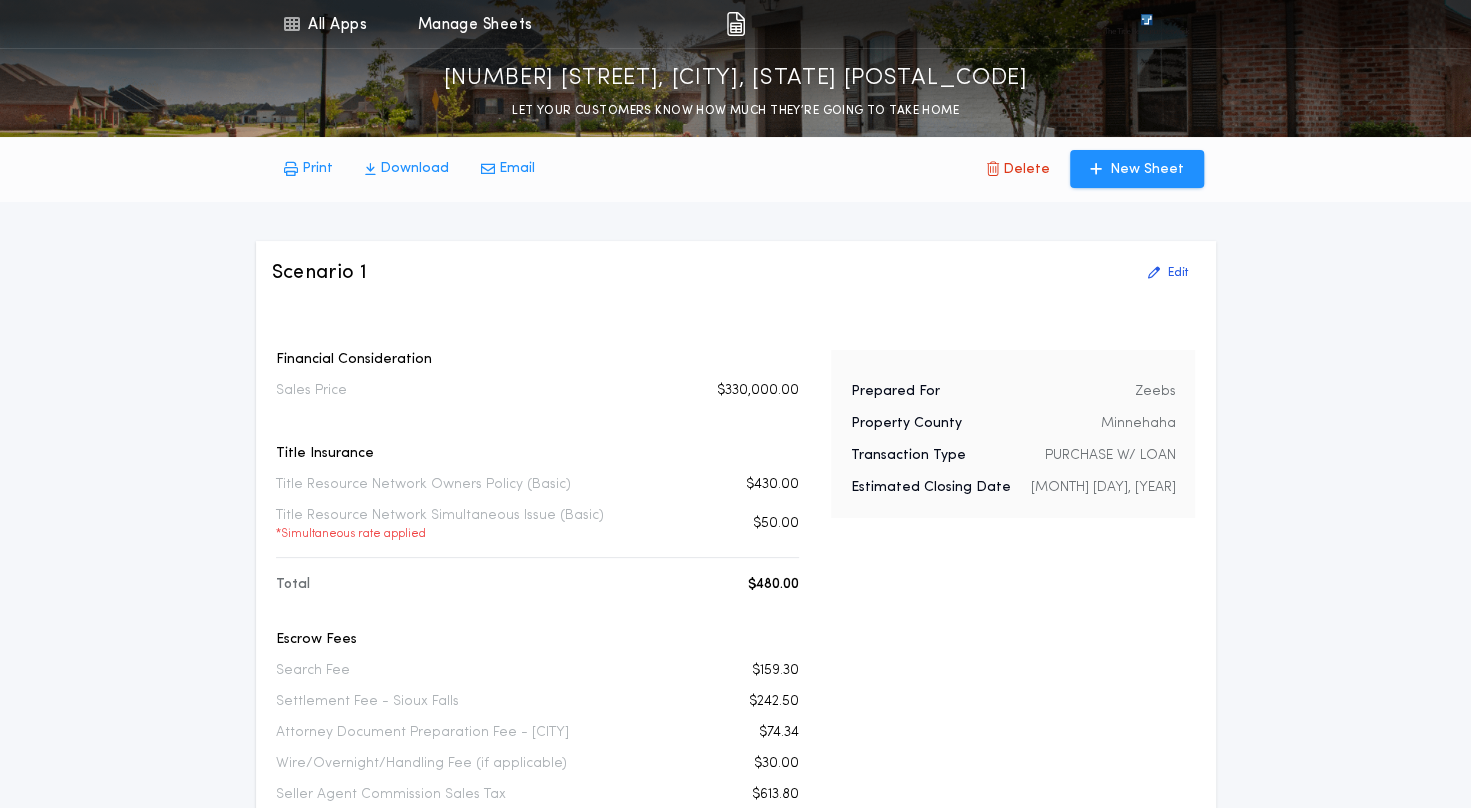 click on "Download" at bounding box center (414, 169) 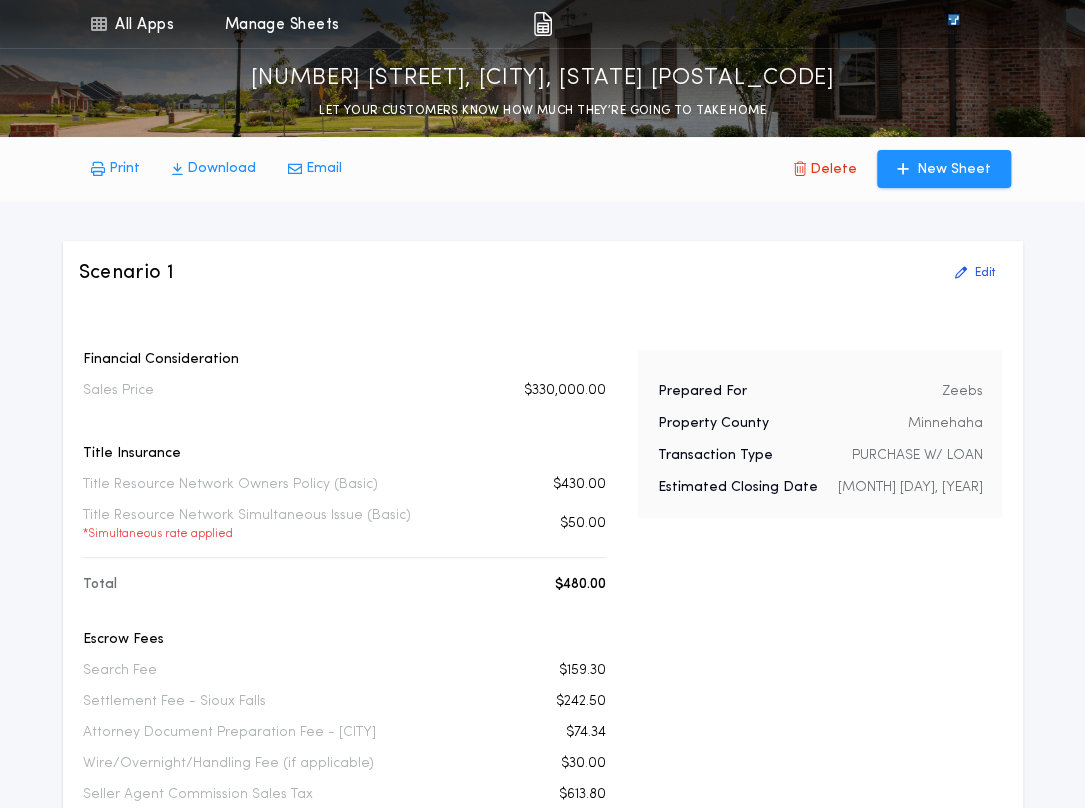 click on "Print" at bounding box center (124, 169) 